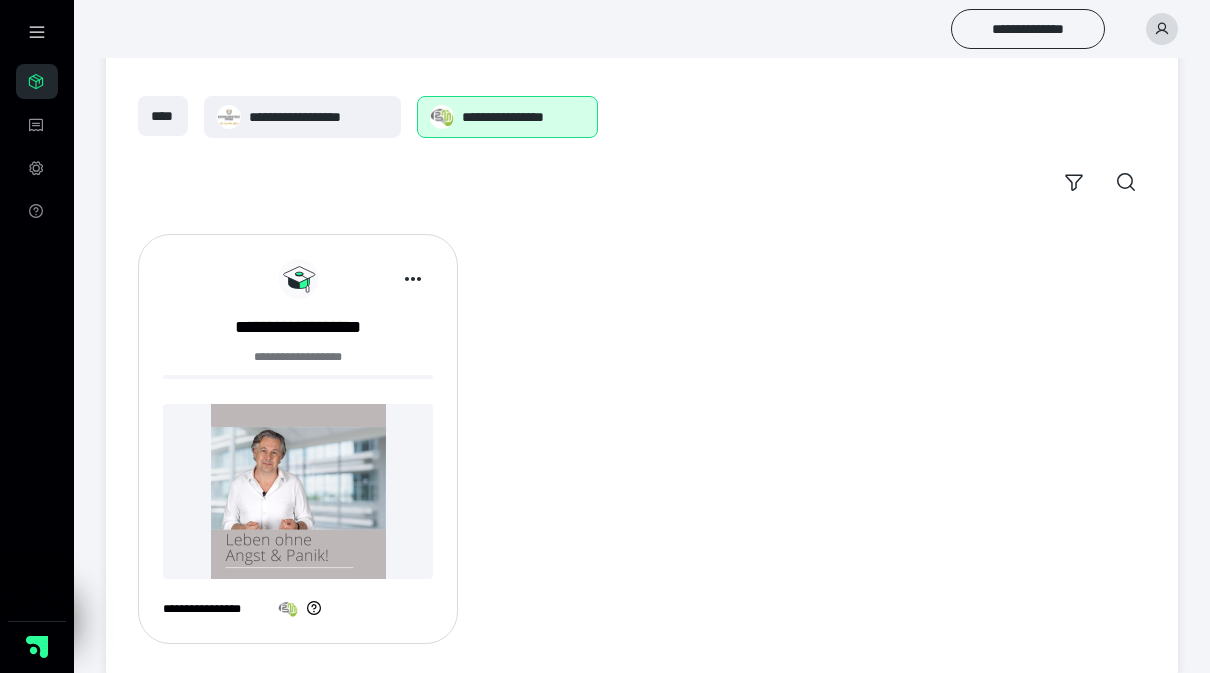 scroll, scrollTop: 109, scrollLeft: 0, axis: vertical 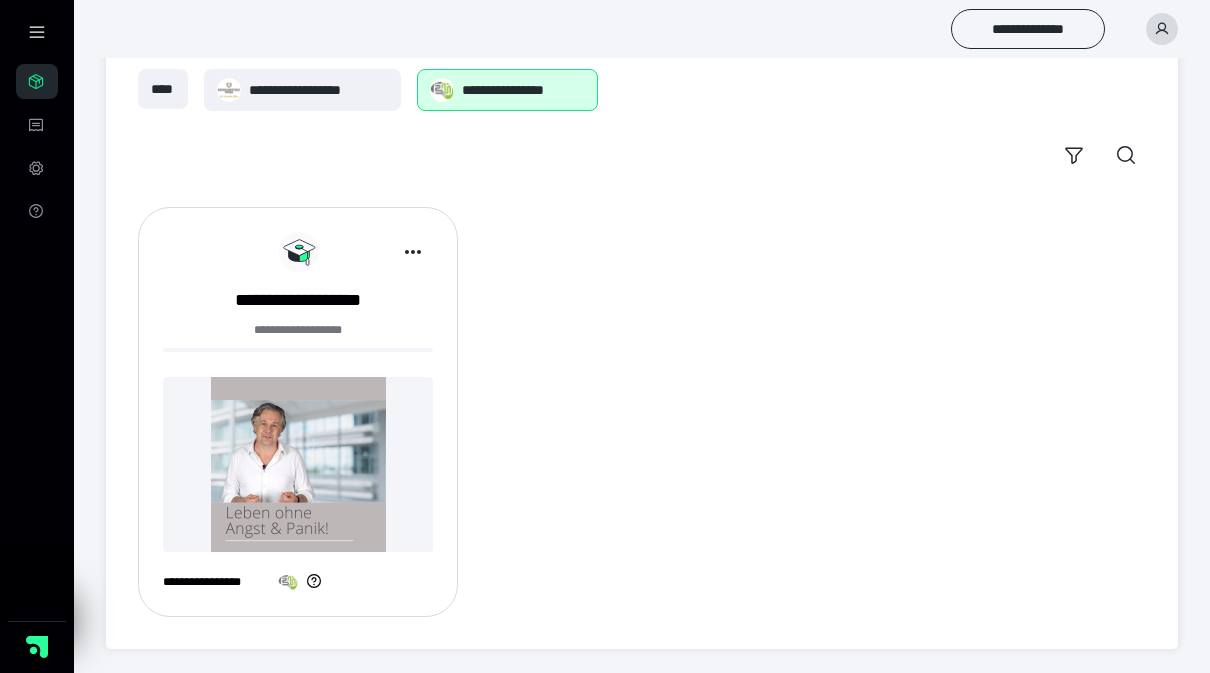 click at bounding box center (298, 464) 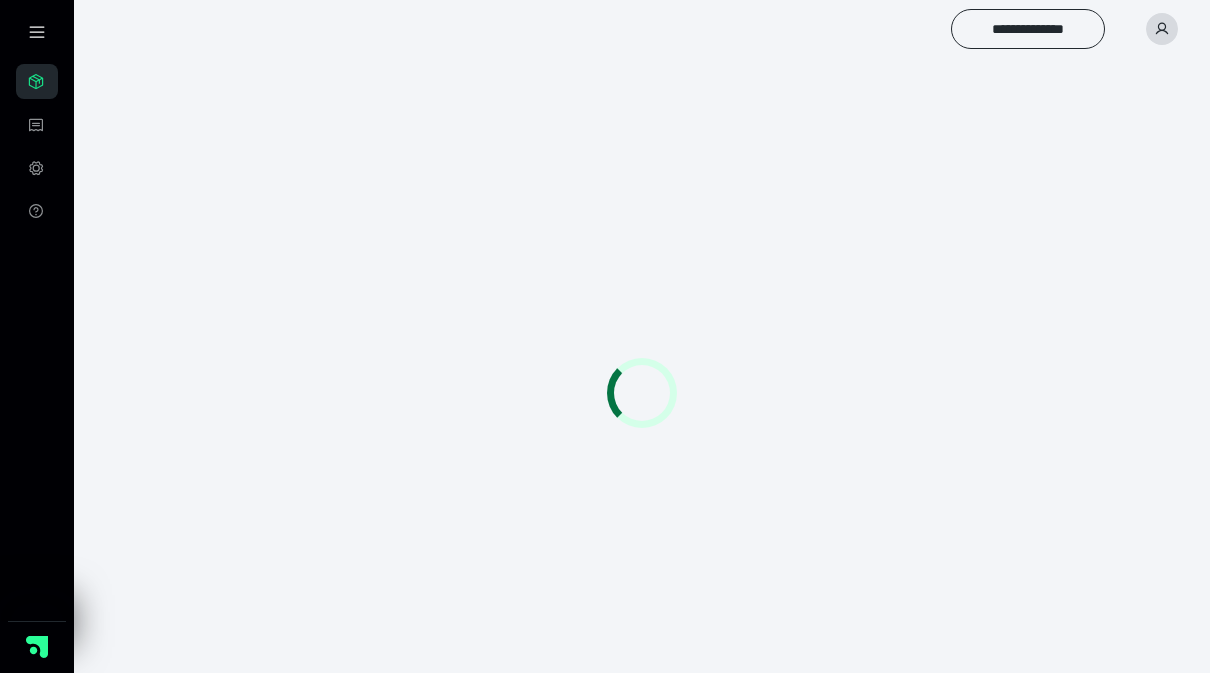 scroll, scrollTop: 0, scrollLeft: 0, axis: both 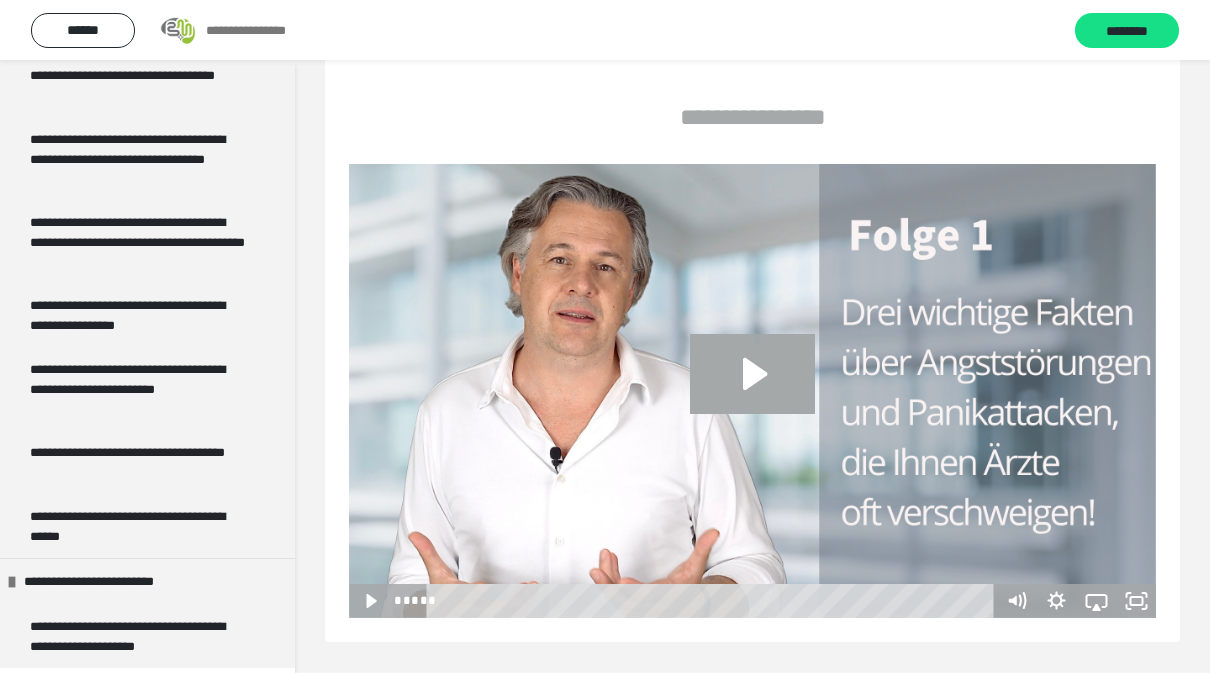 click on "**********" at bounding box center [139, 636] 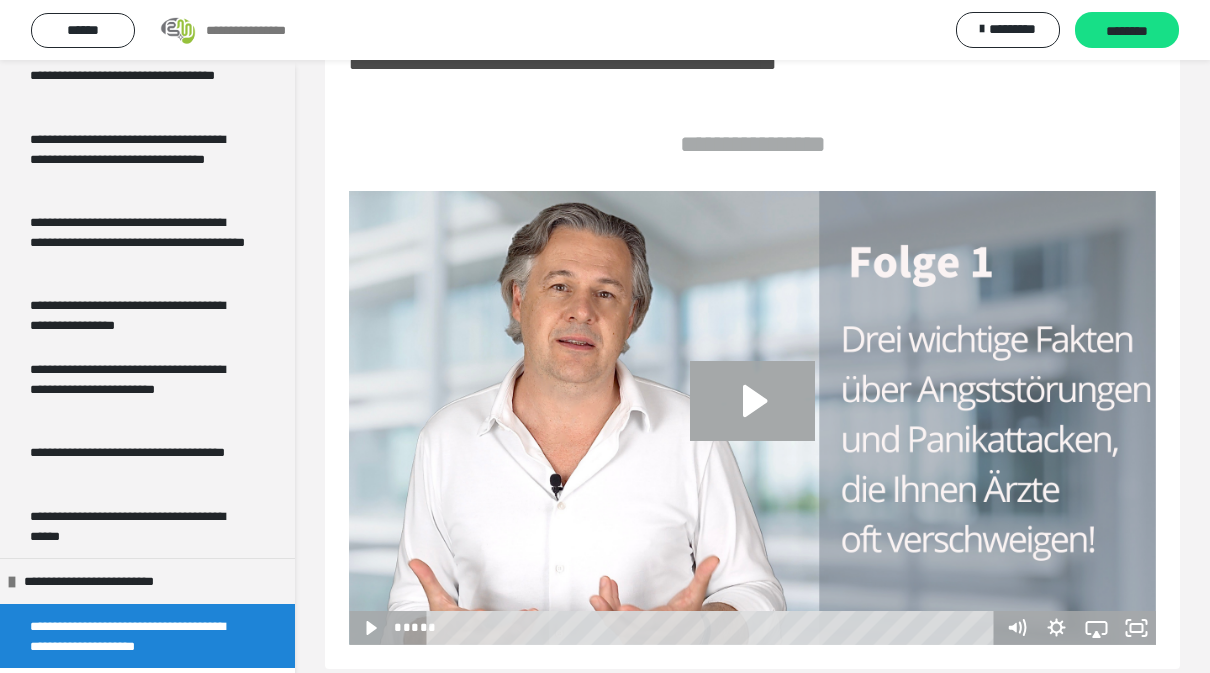 scroll, scrollTop: 60, scrollLeft: 0, axis: vertical 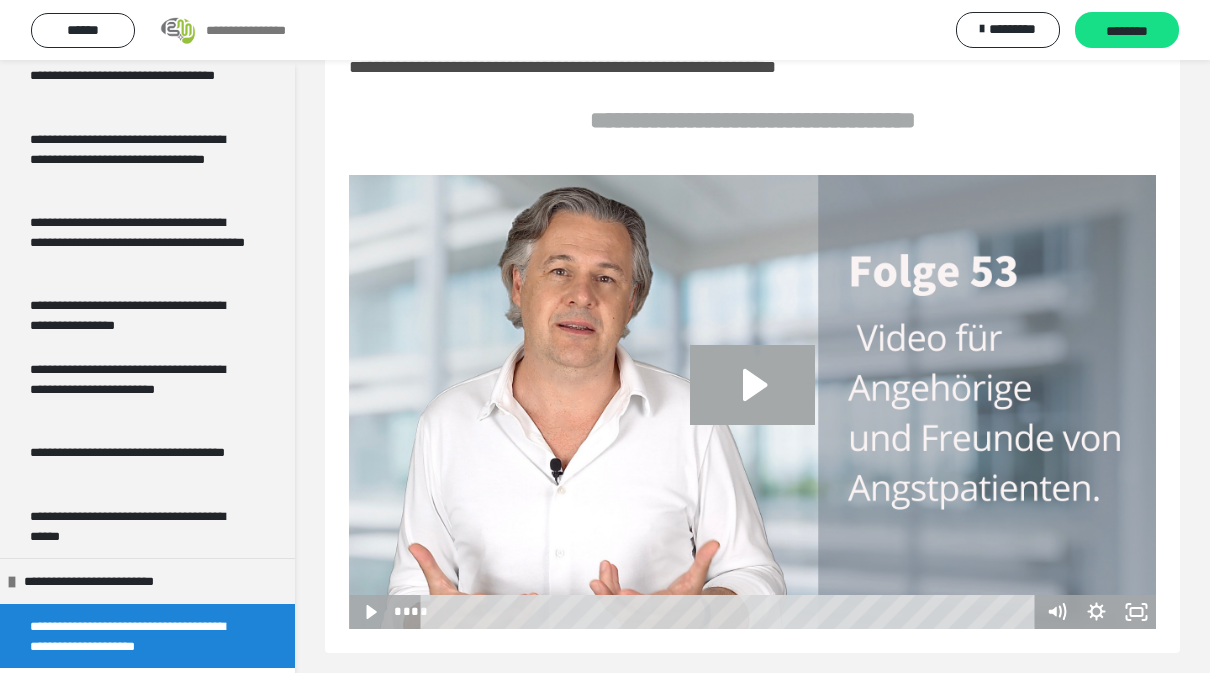 click 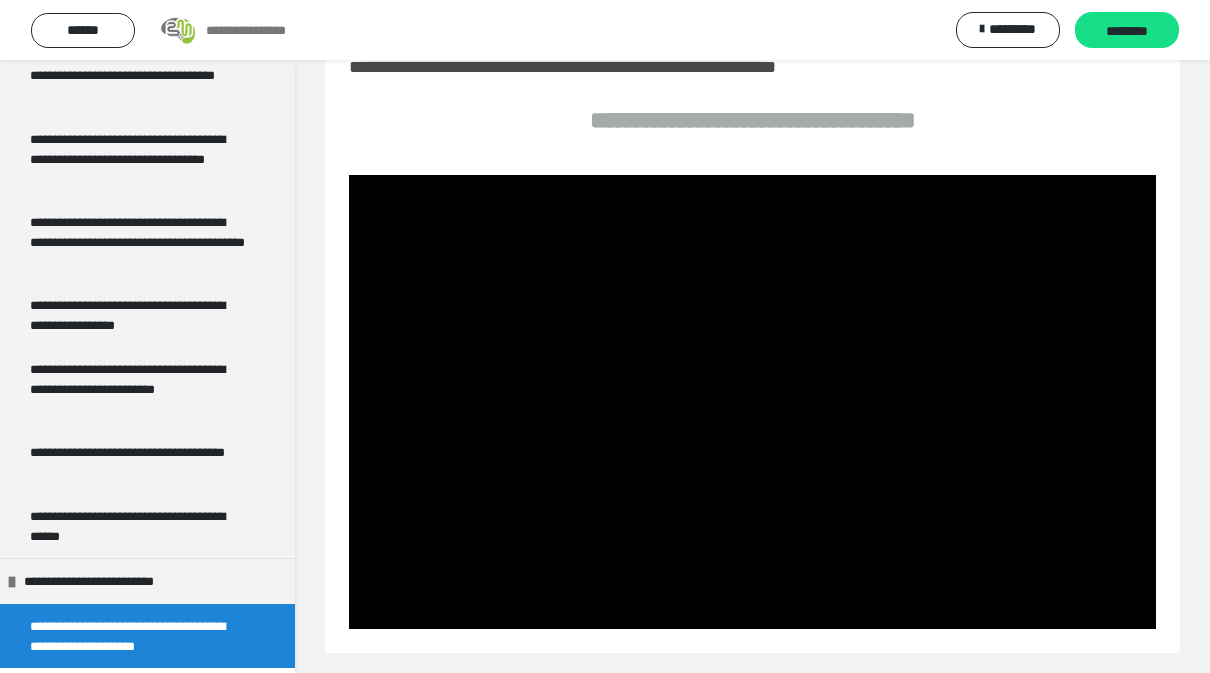 click at bounding box center [752, 402] 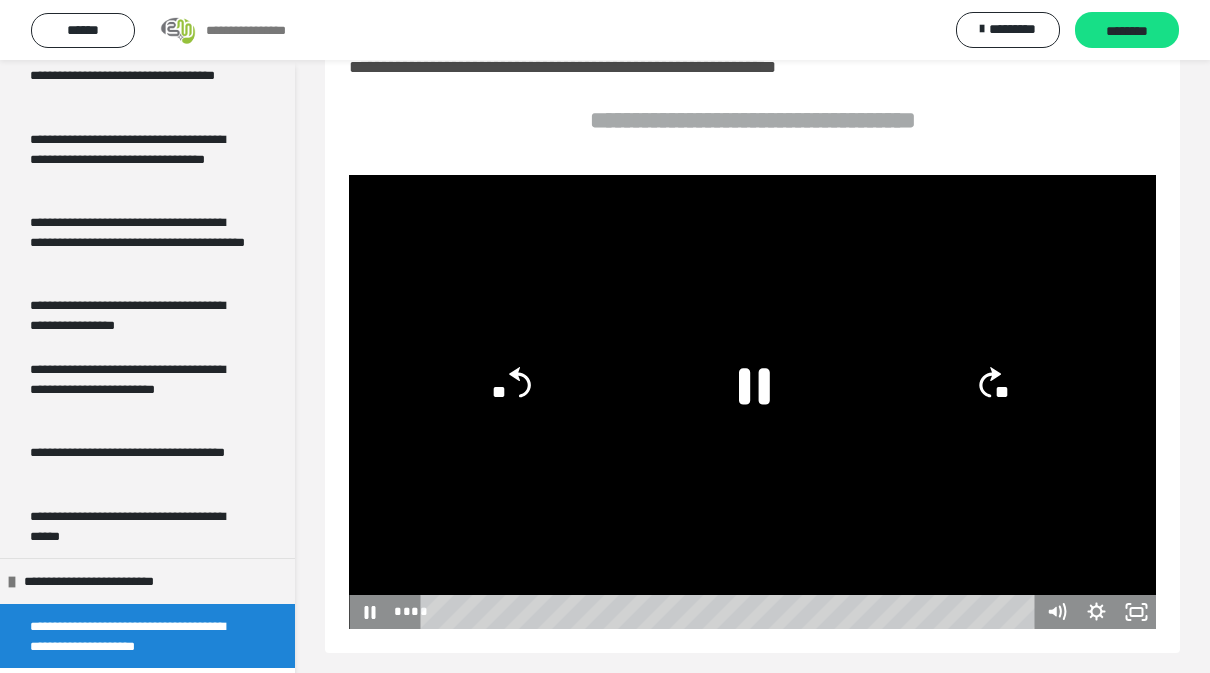 click 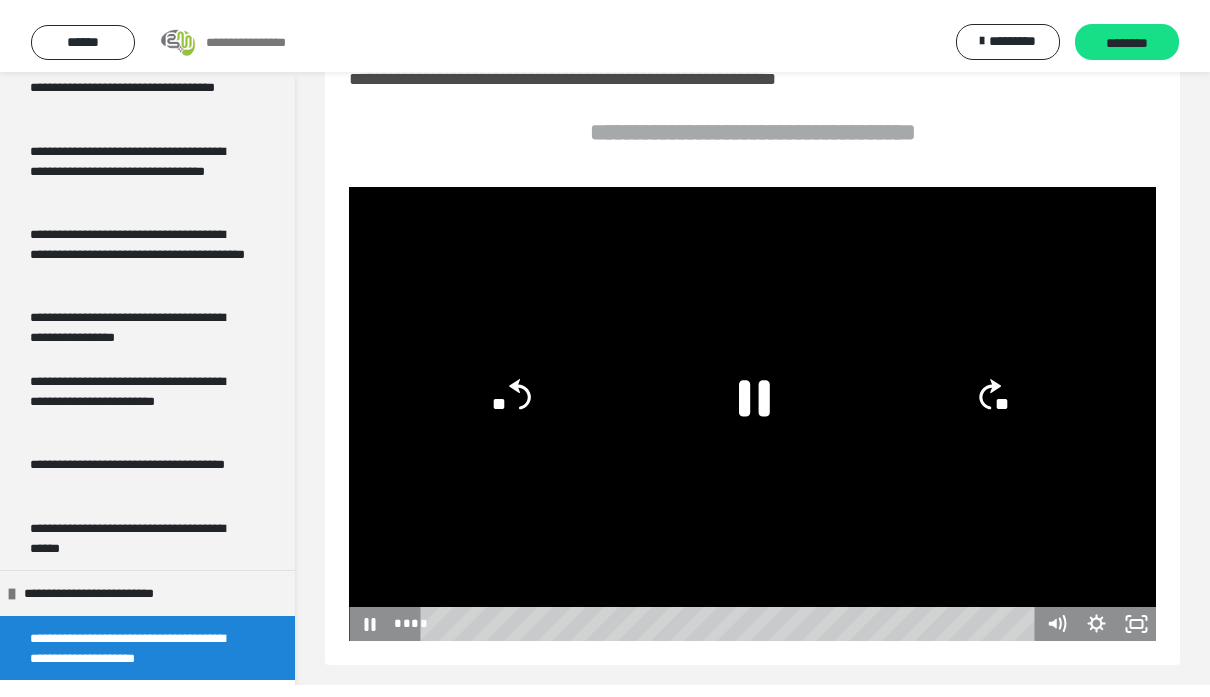 scroll, scrollTop: 36, scrollLeft: 0, axis: vertical 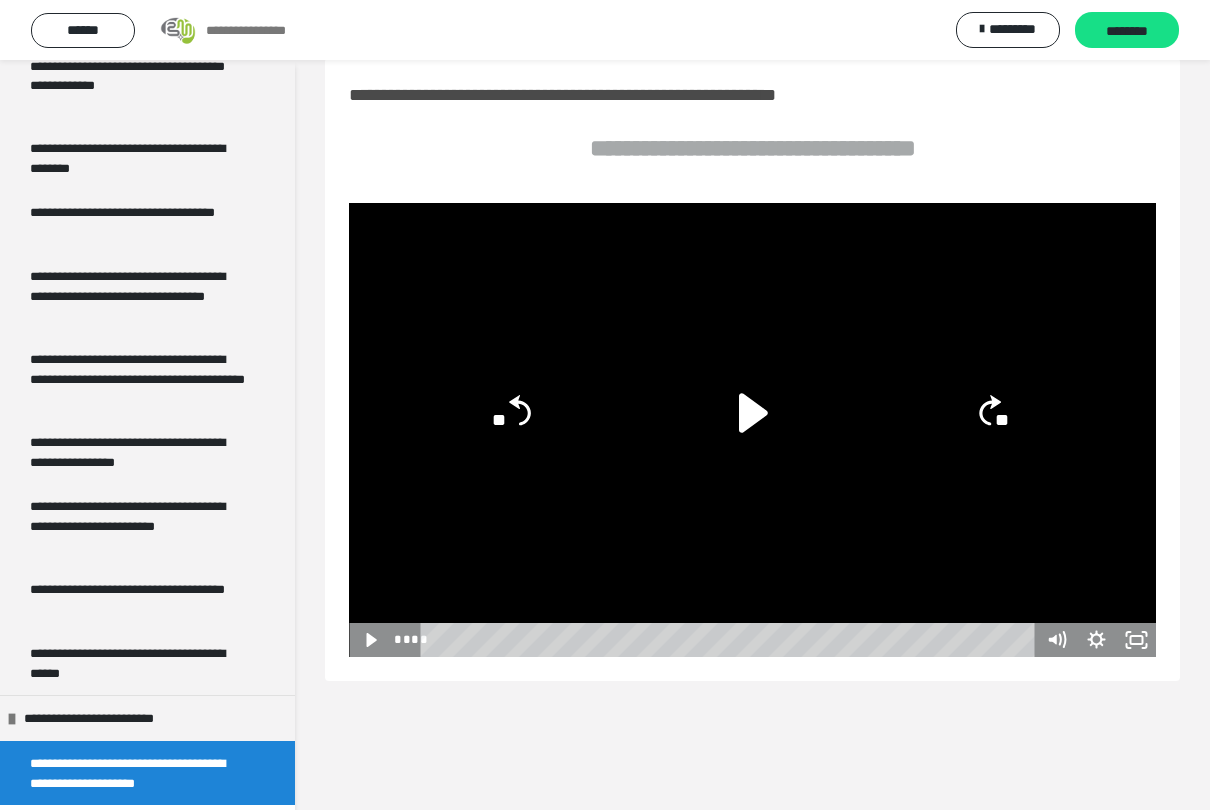 click 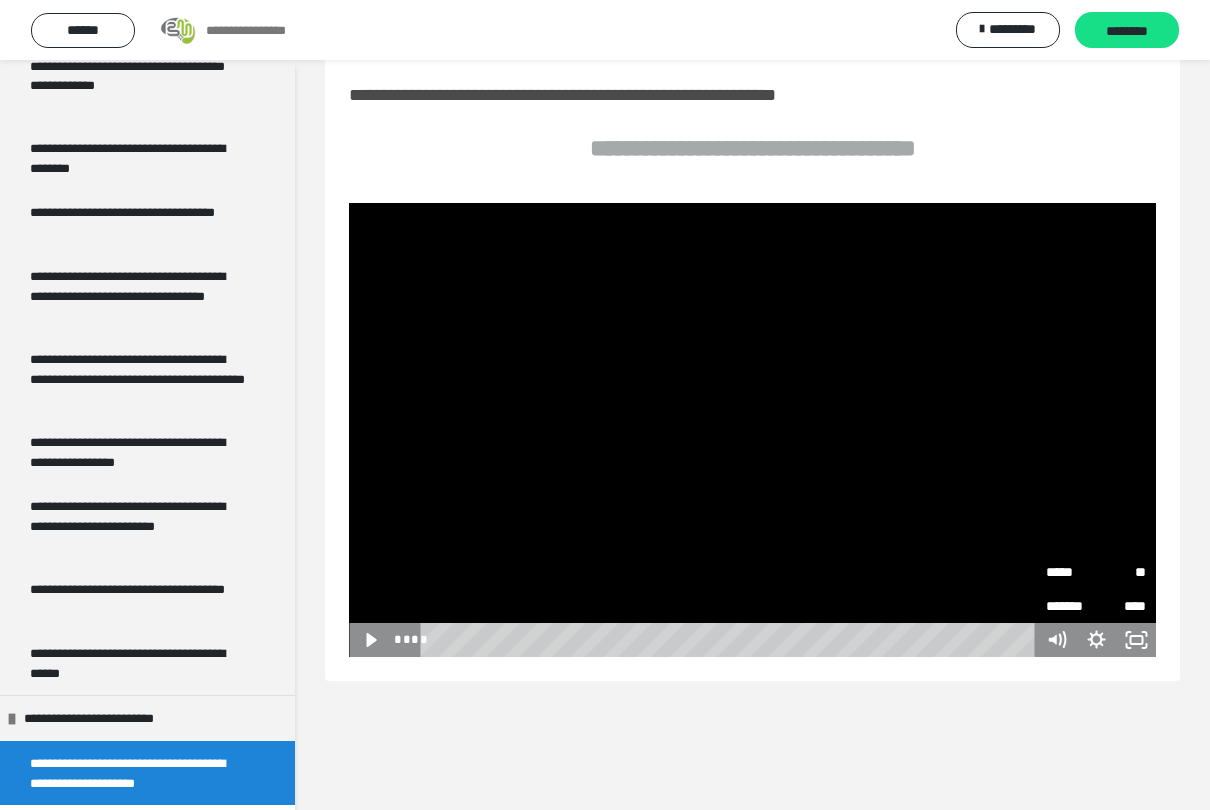 click at bounding box center (752, 430) 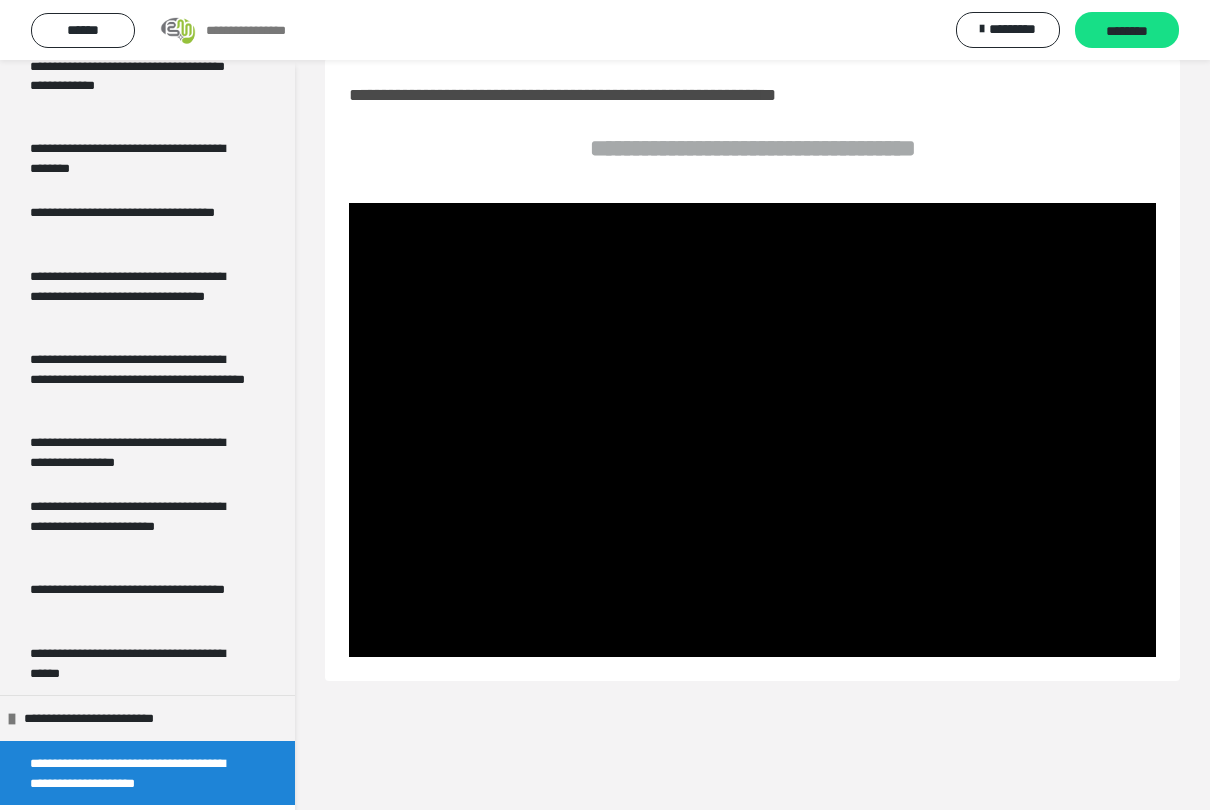 click at bounding box center (752, 430) 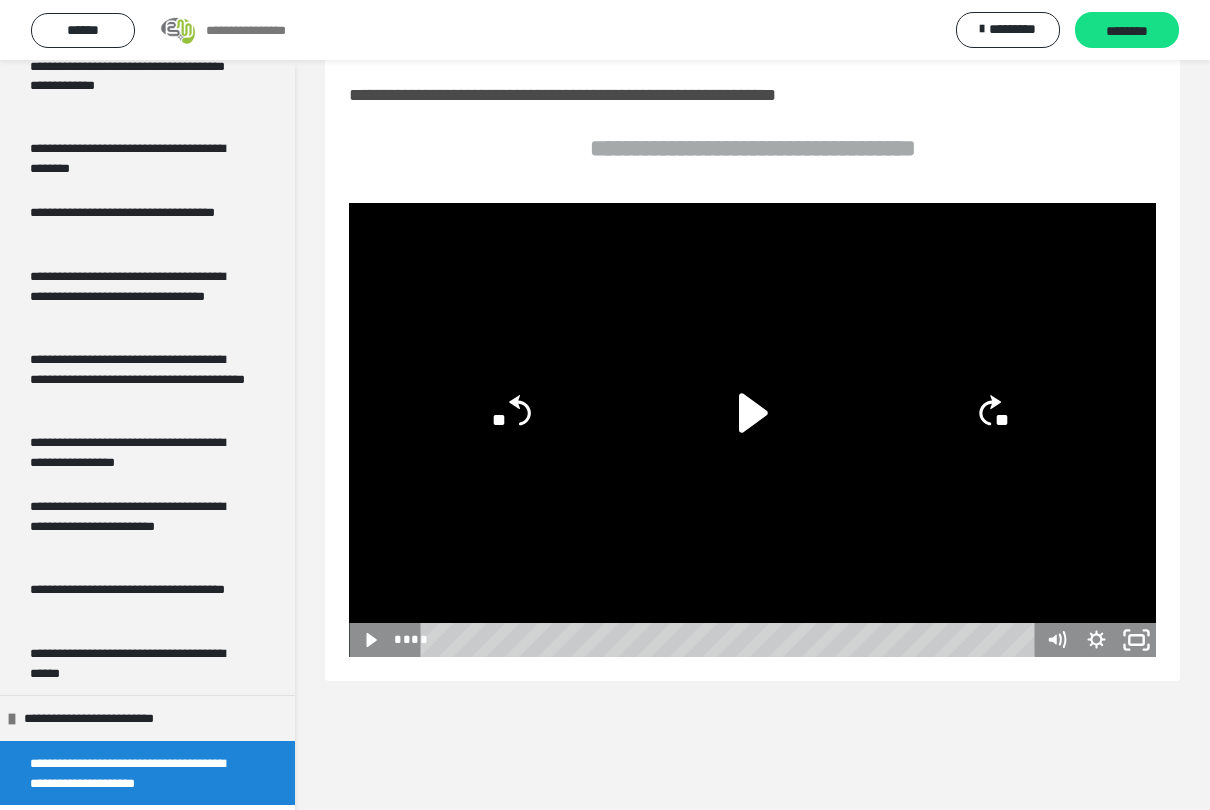 click 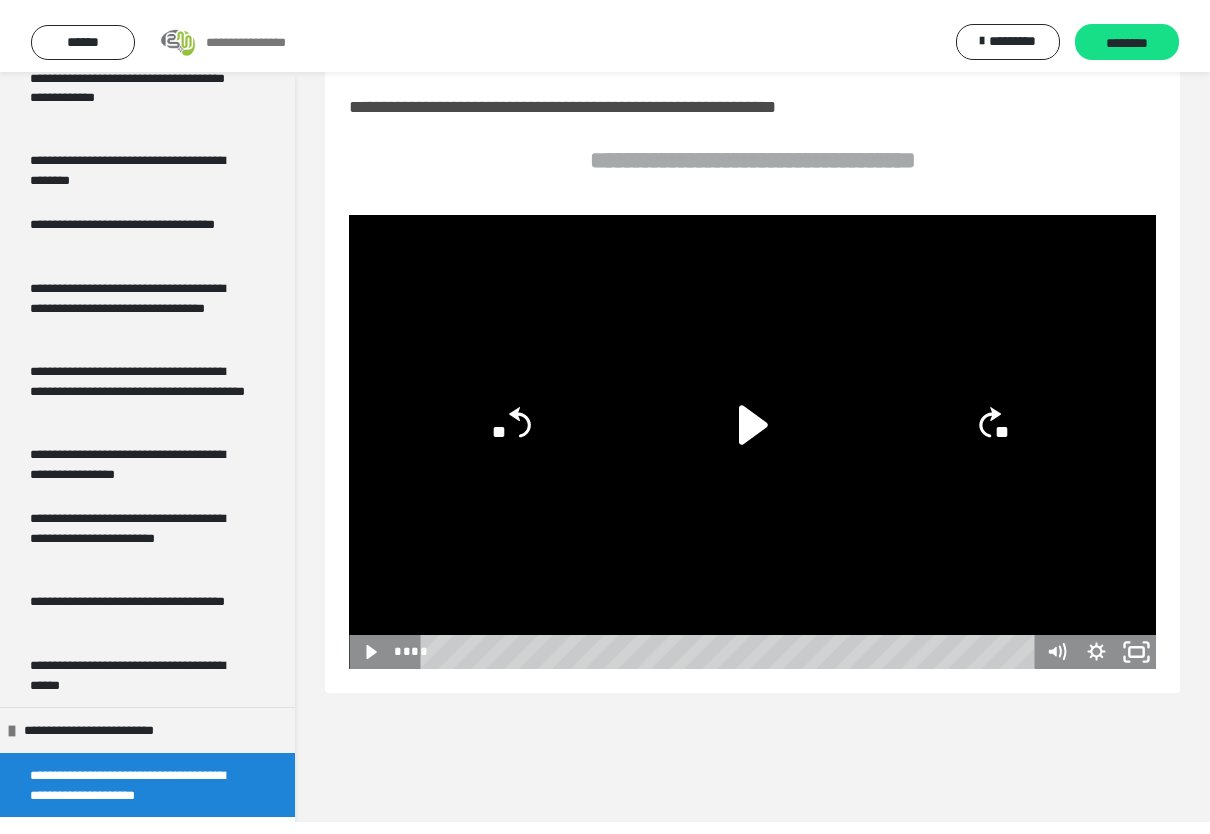 scroll, scrollTop: 8, scrollLeft: 0, axis: vertical 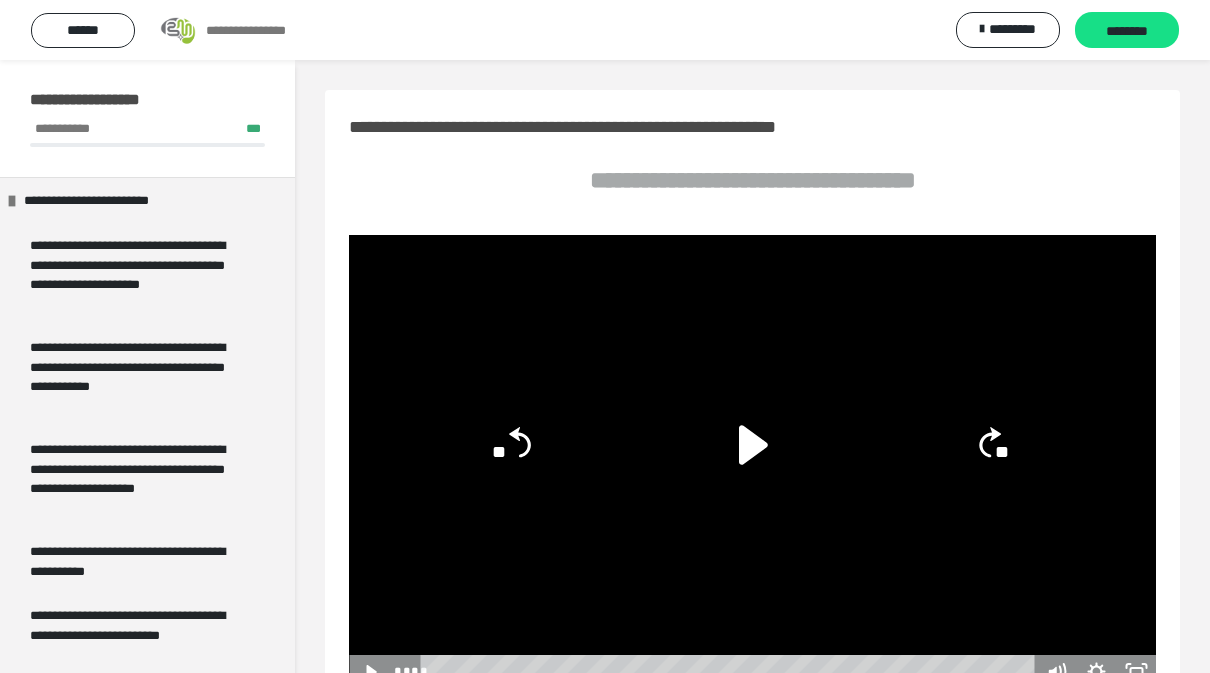 click on "**********" at bounding box center [139, 274] 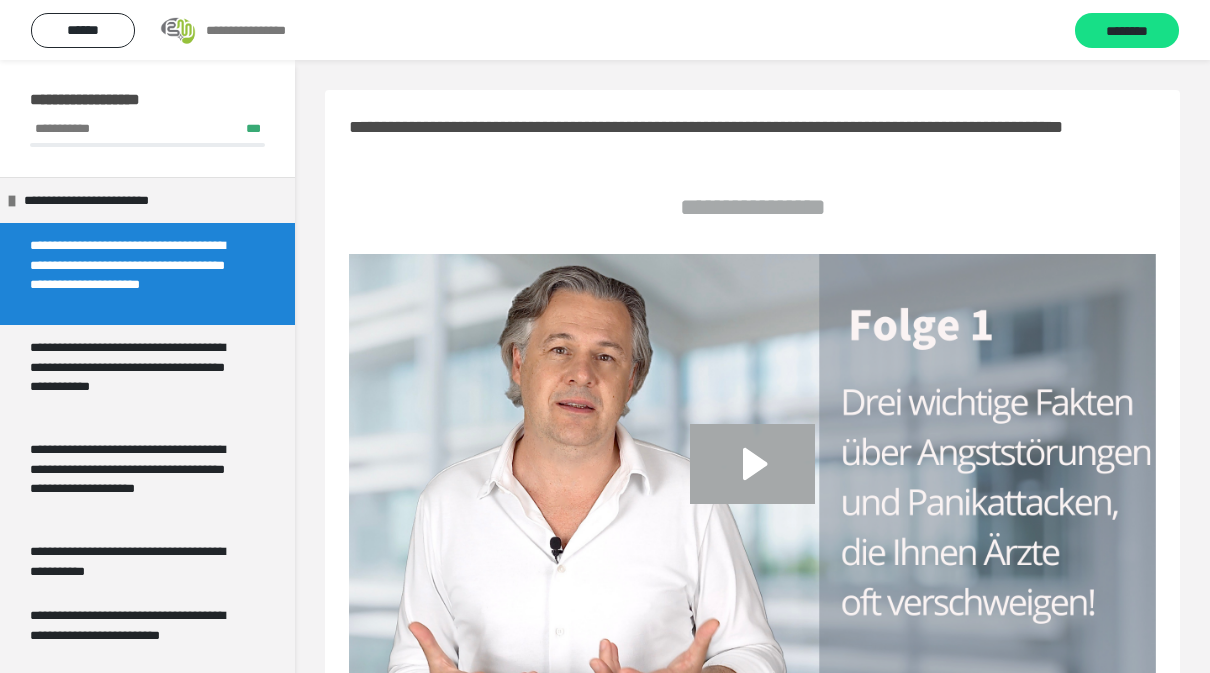 click 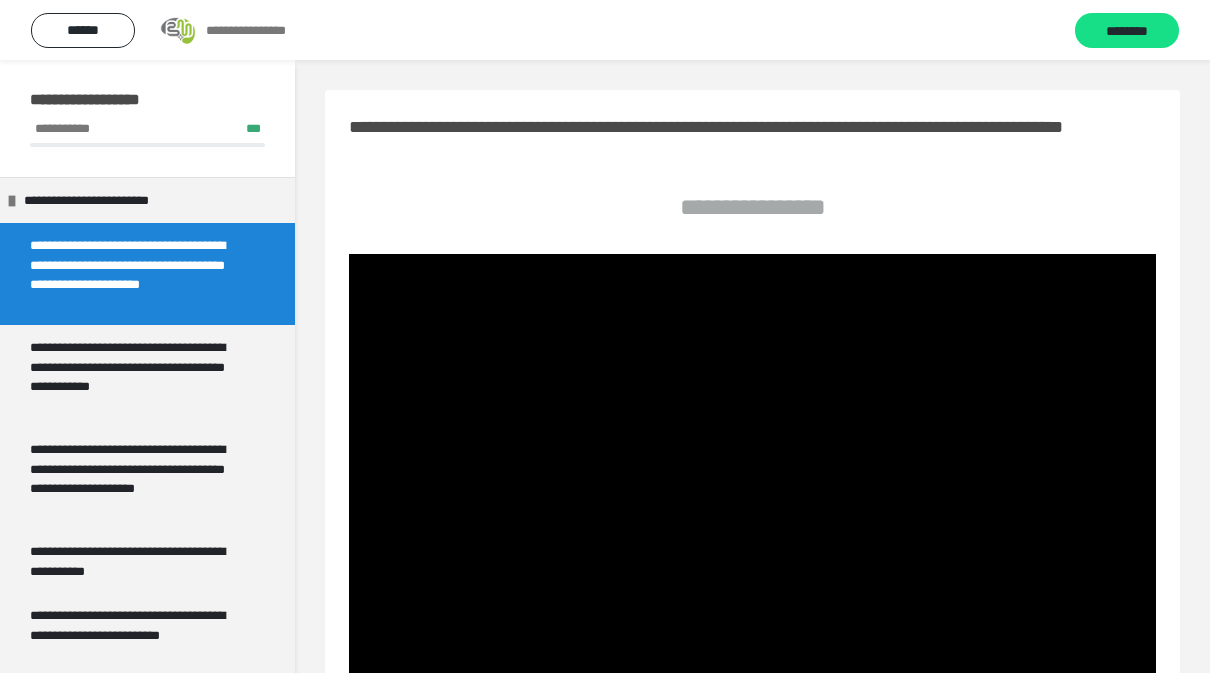 click at bounding box center [752, 481] 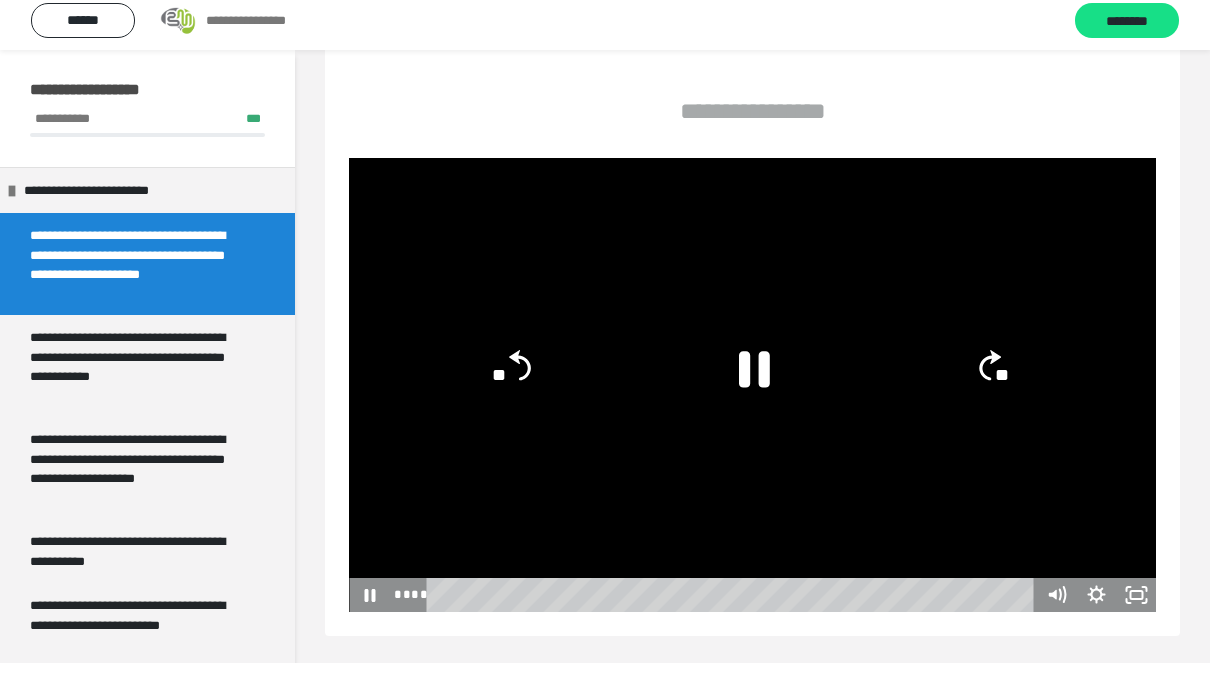 scroll, scrollTop: 90, scrollLeft: 0, axis: vertical 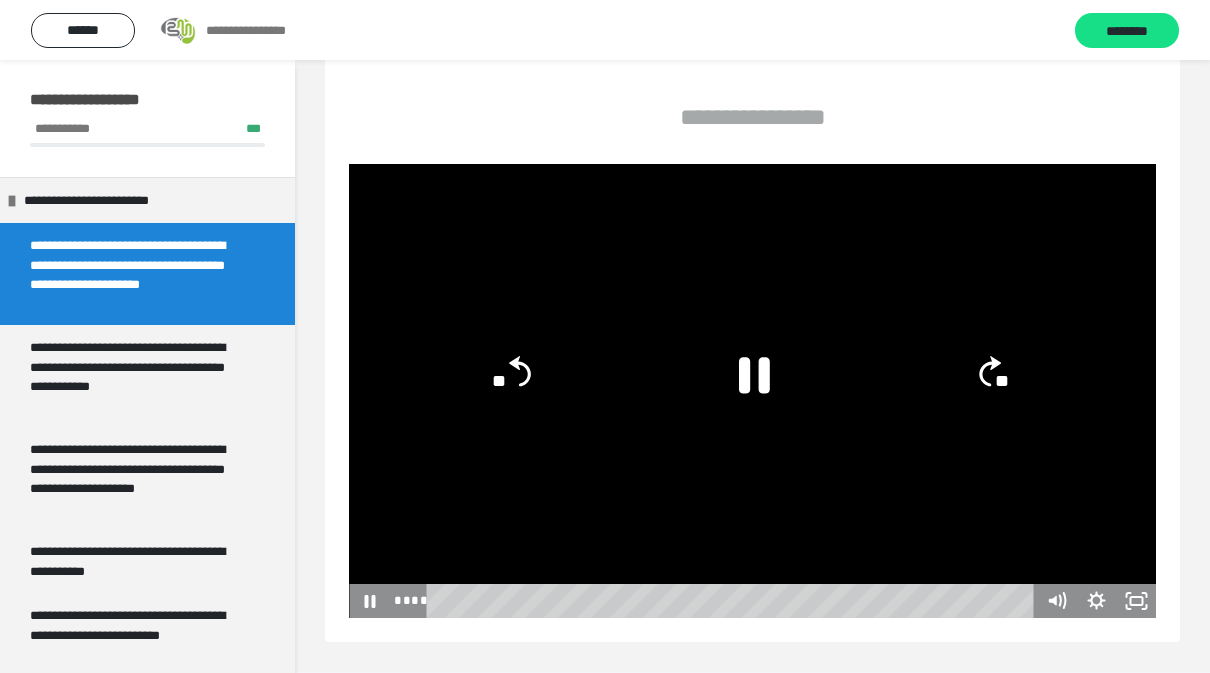 click 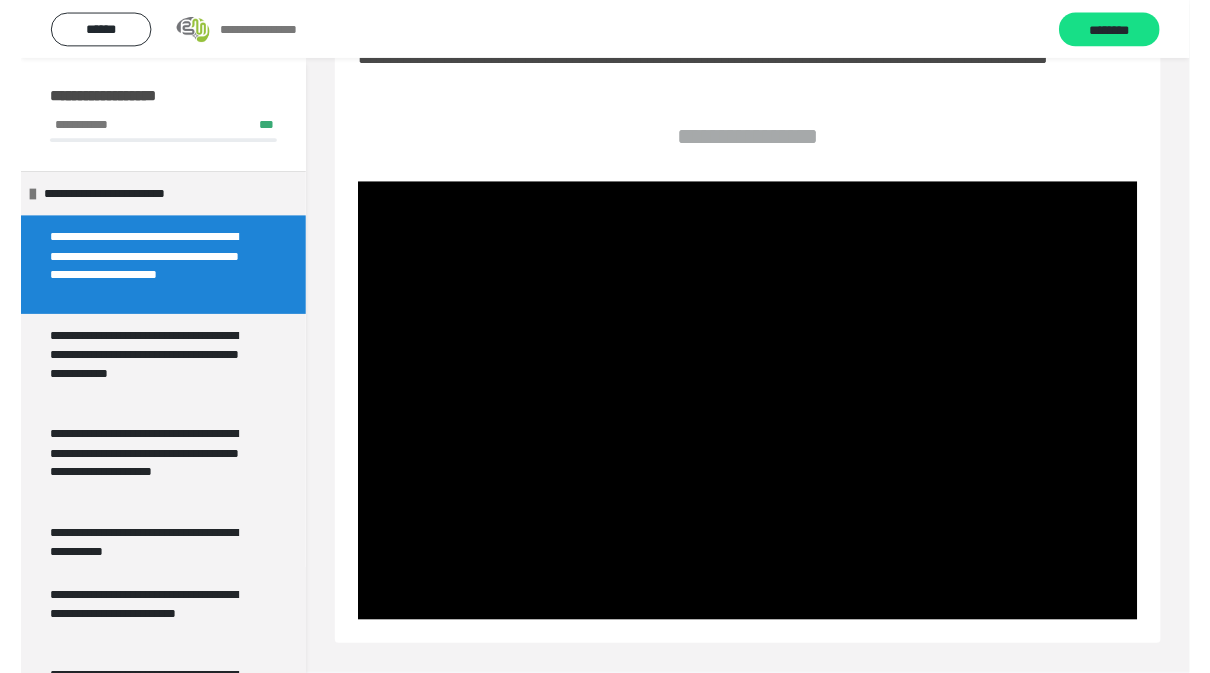 scroll, scrollTop: 90, scrollLeft: 0, axis: vertical 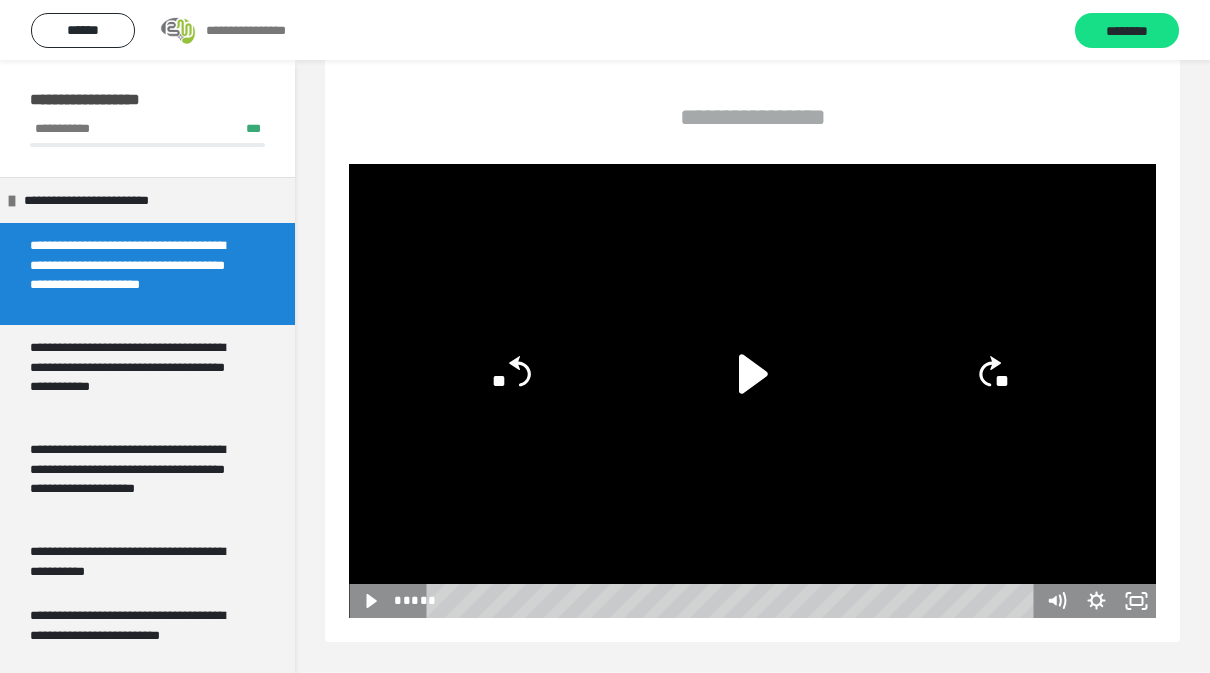 click on "**********" at bounding box center (139, 376) 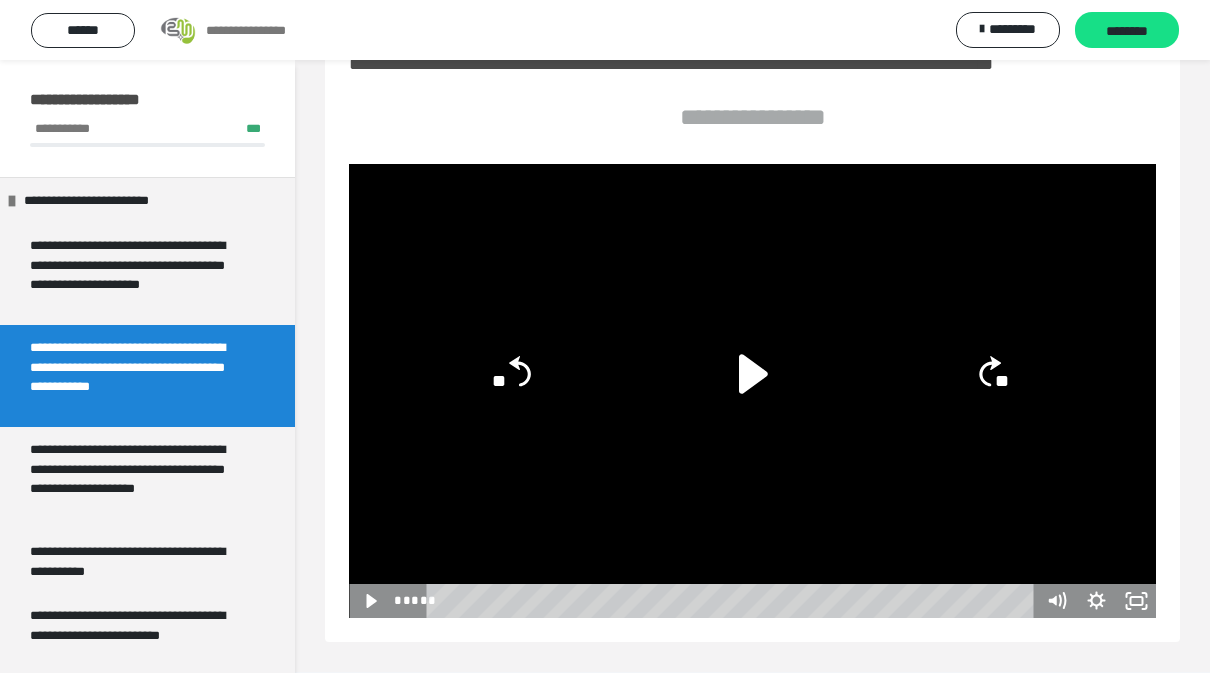 scroll, scrollTop: 60, scrollLeft: 0, axis: vertical 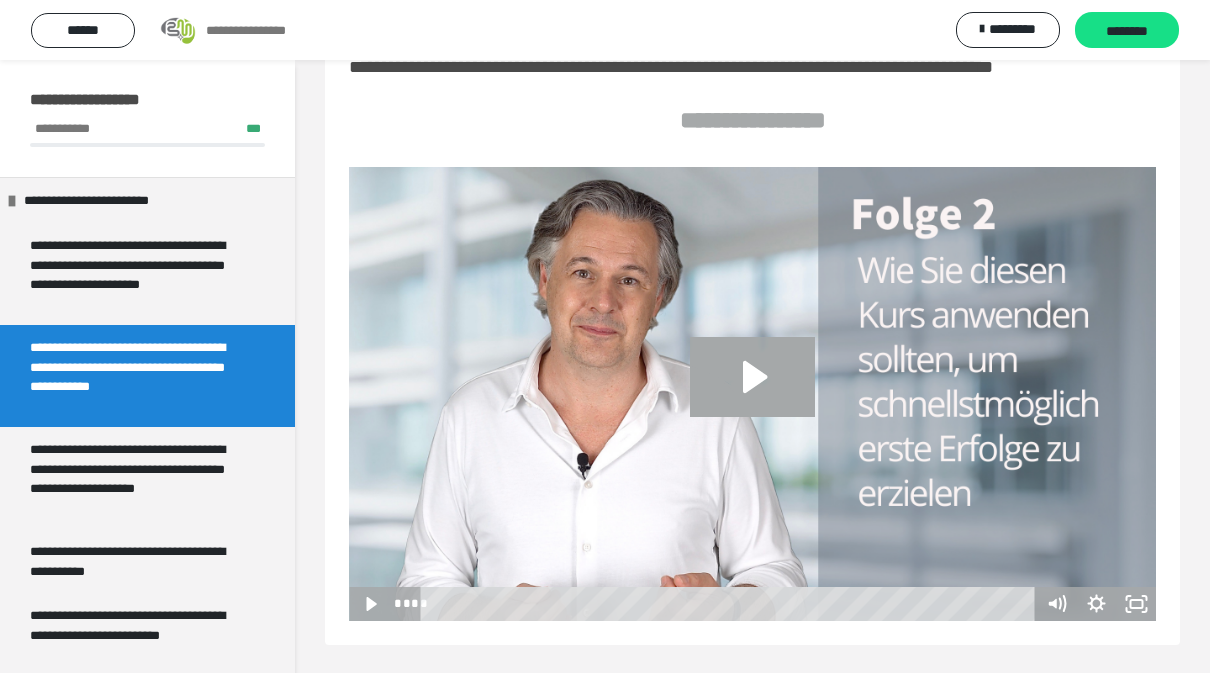 click 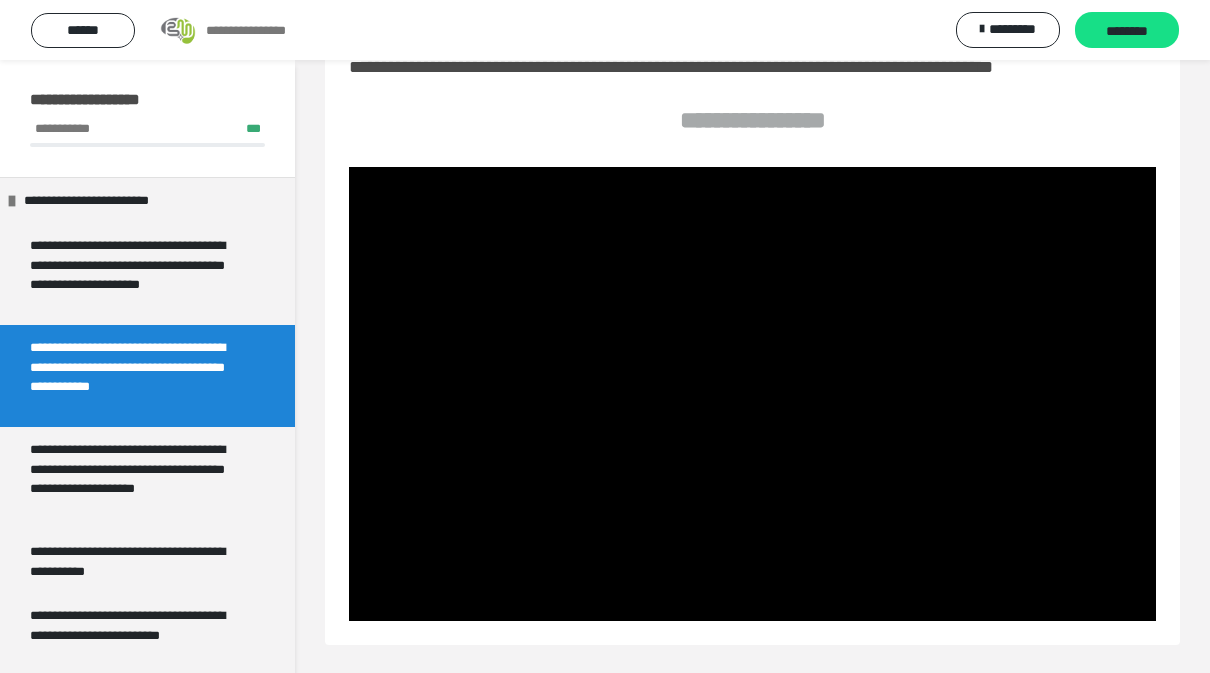 click at bounding box center [752, 394] 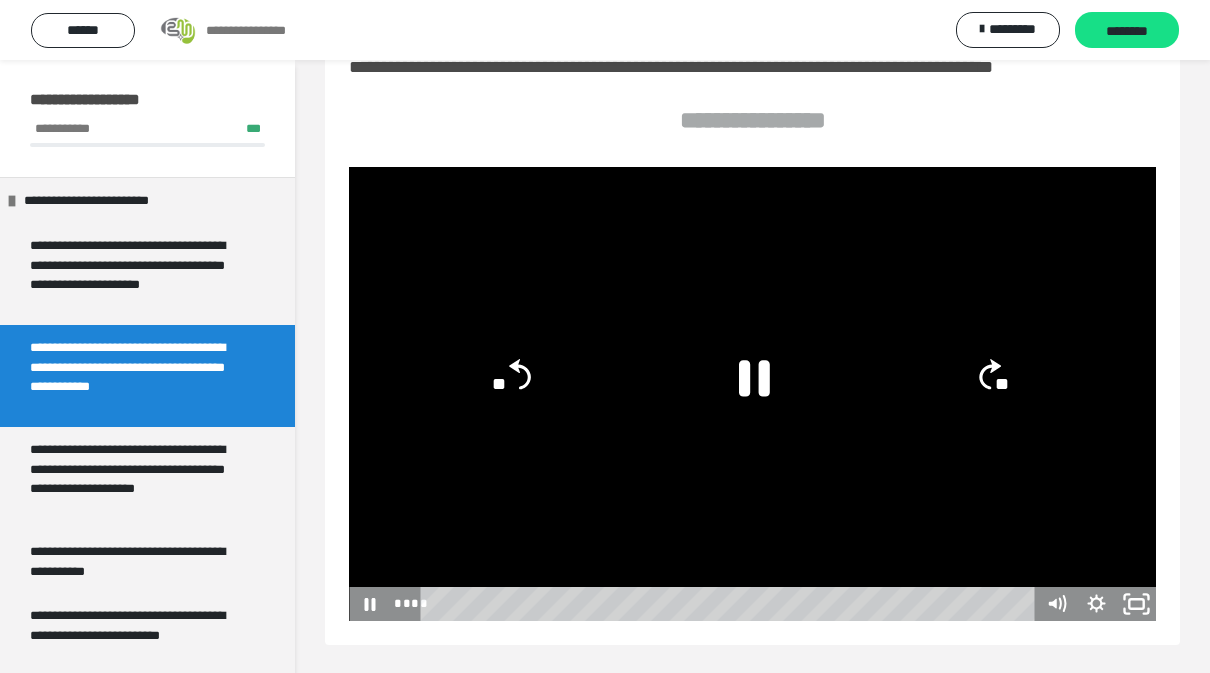 click 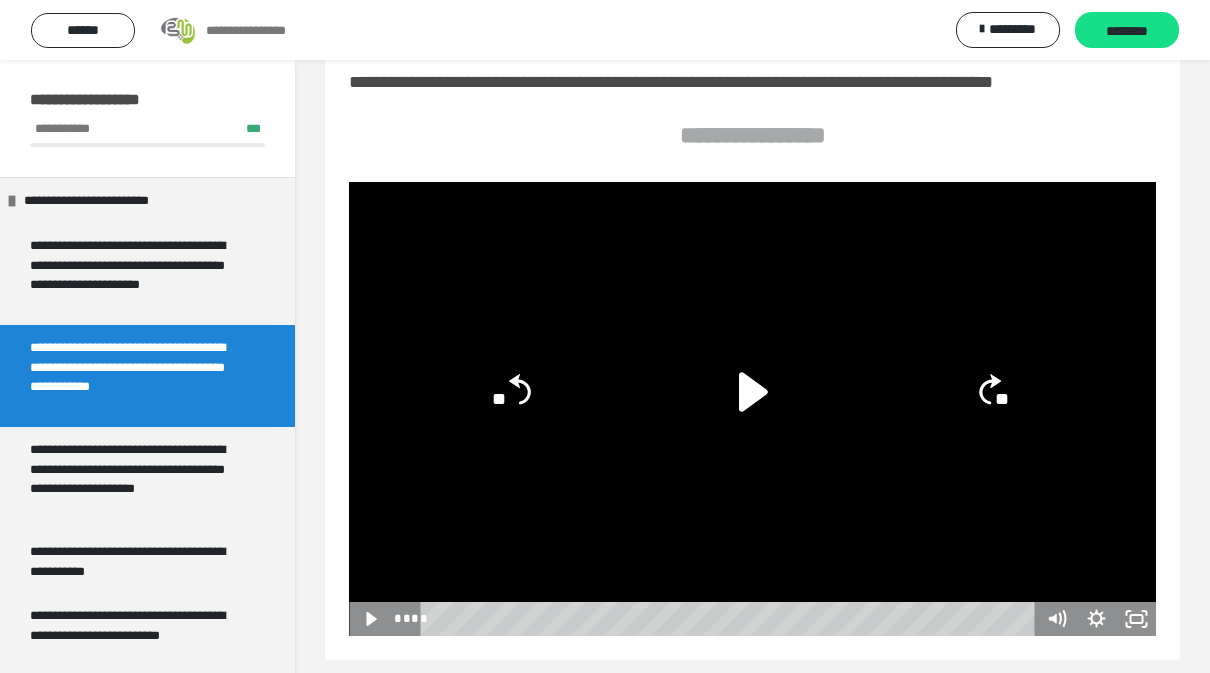 scroll, scrollTop: 0, scrollLeft: 0, axis: both 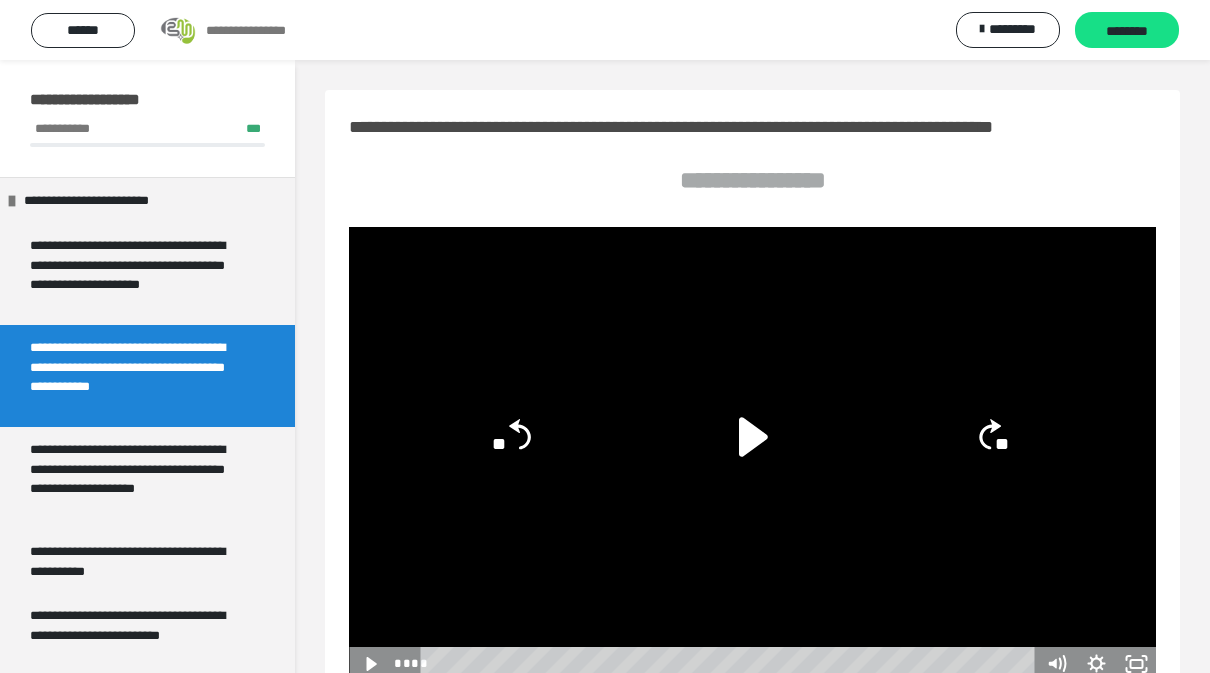 click on "**********" at bounding box center (147, 128) 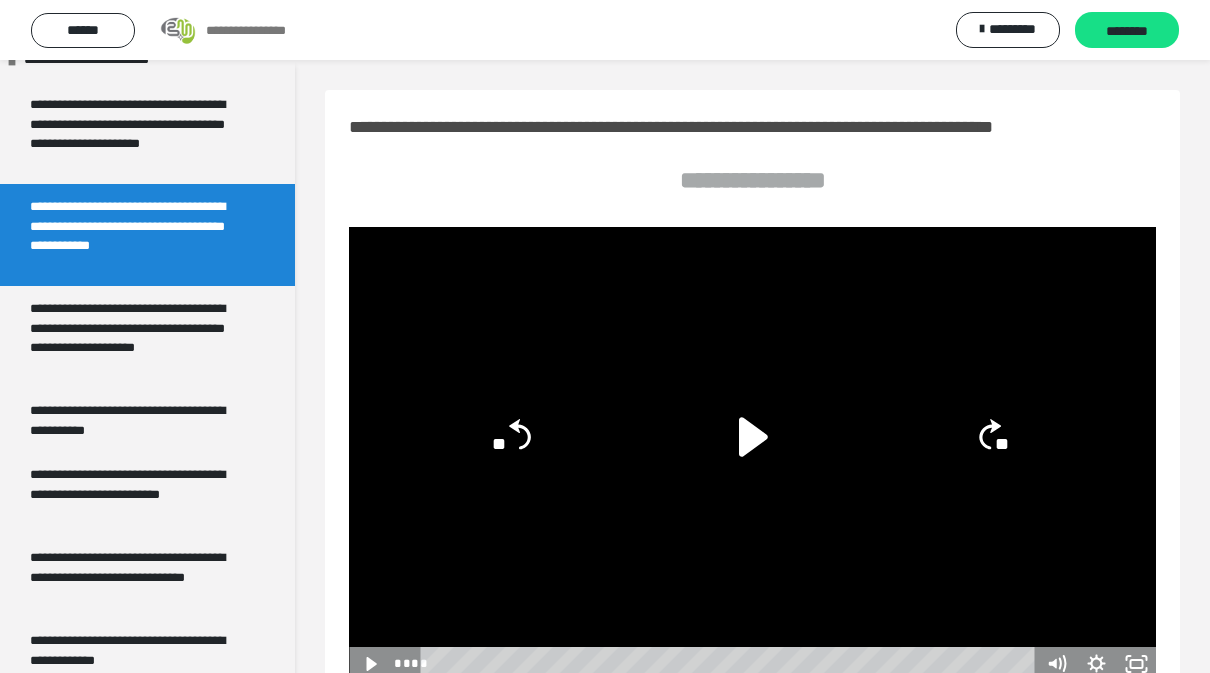 scroll, scrollTop: 143, scrollLeft: 0, axis: vertical 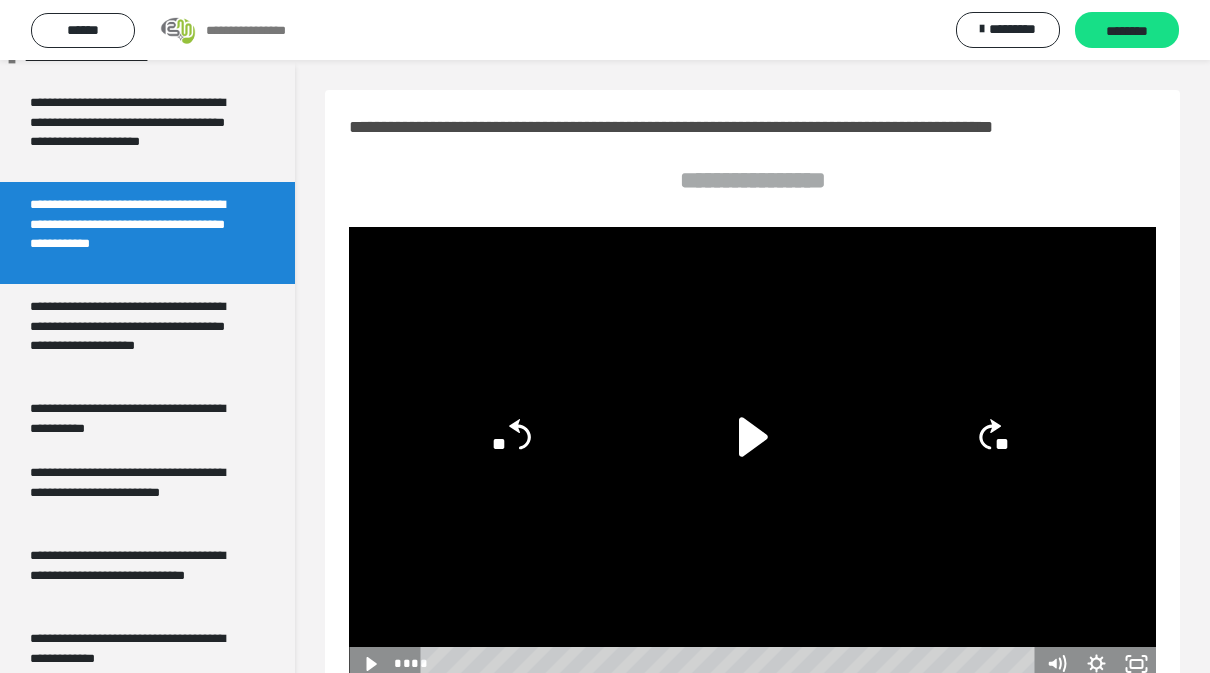 click on "********" at bounding box center [1127, 31] 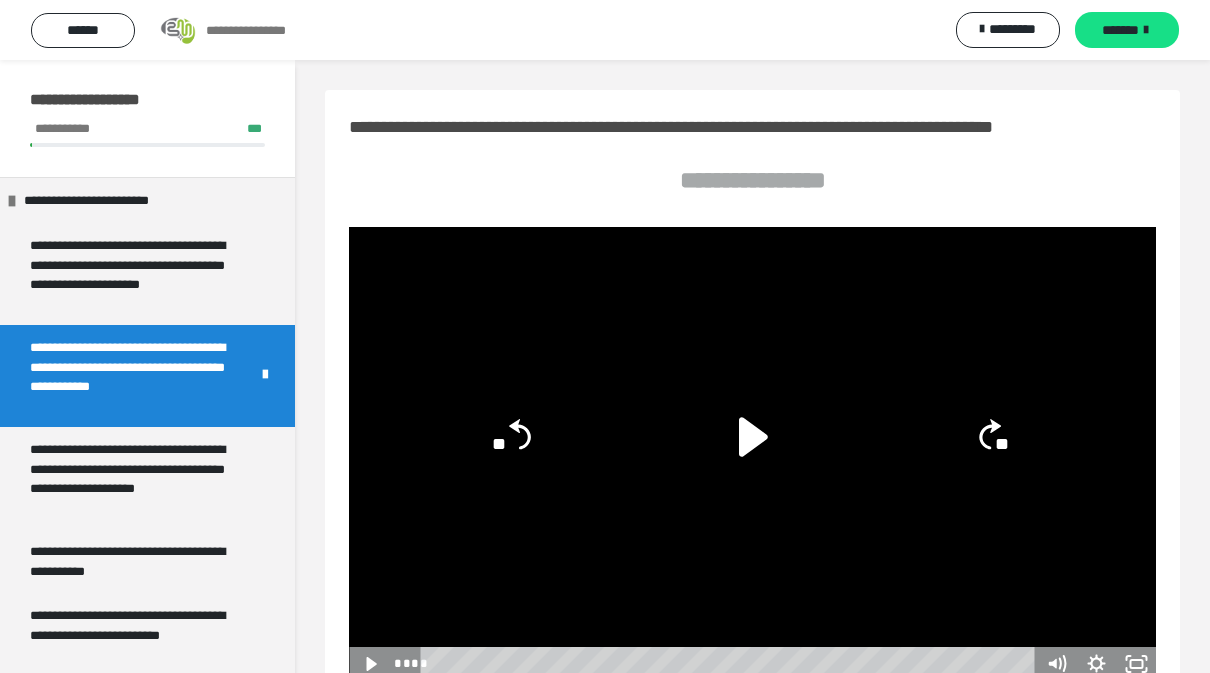 scroll, scrollTop: 0, scrollLeft: 0, axis: both 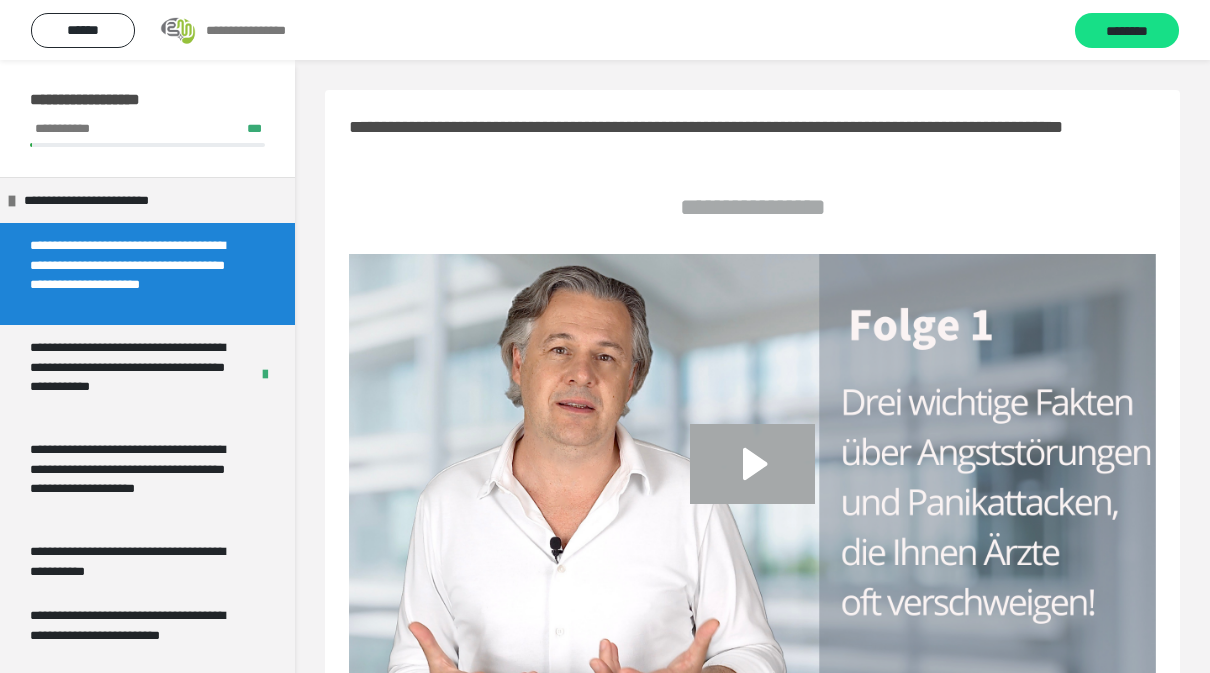 click on "********" at bounding box center (1127, 31) 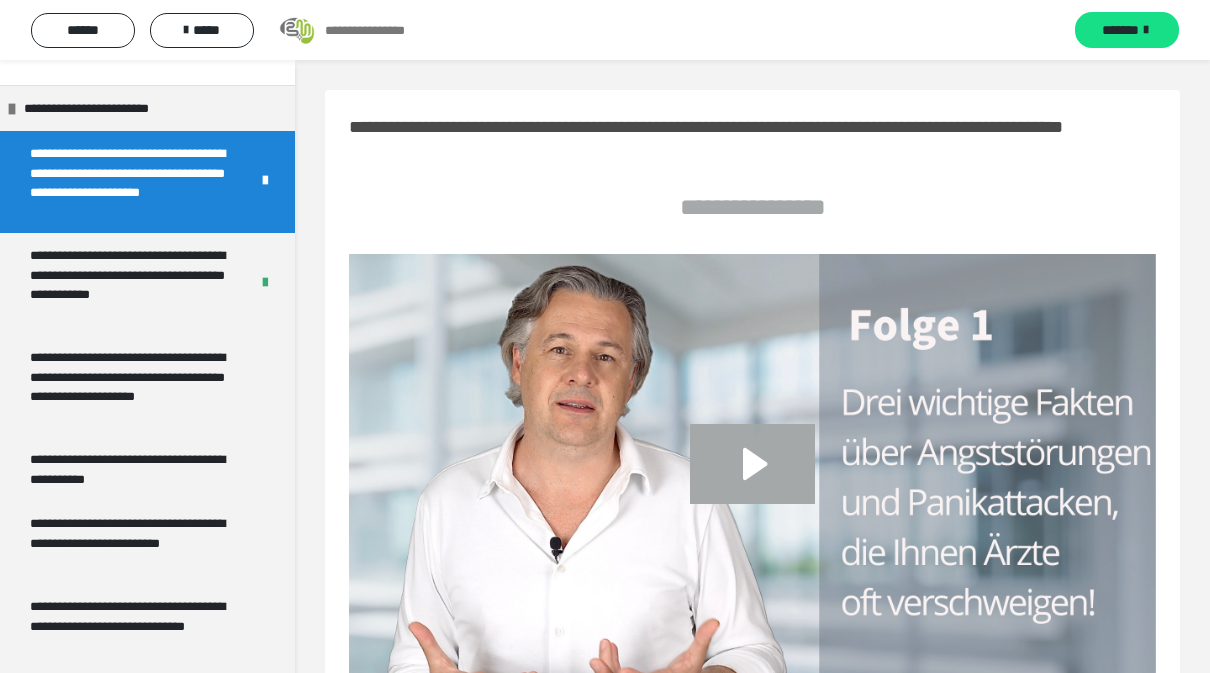 scroll, scrollTop: 93, scrollLeft: 0, axis: vertical 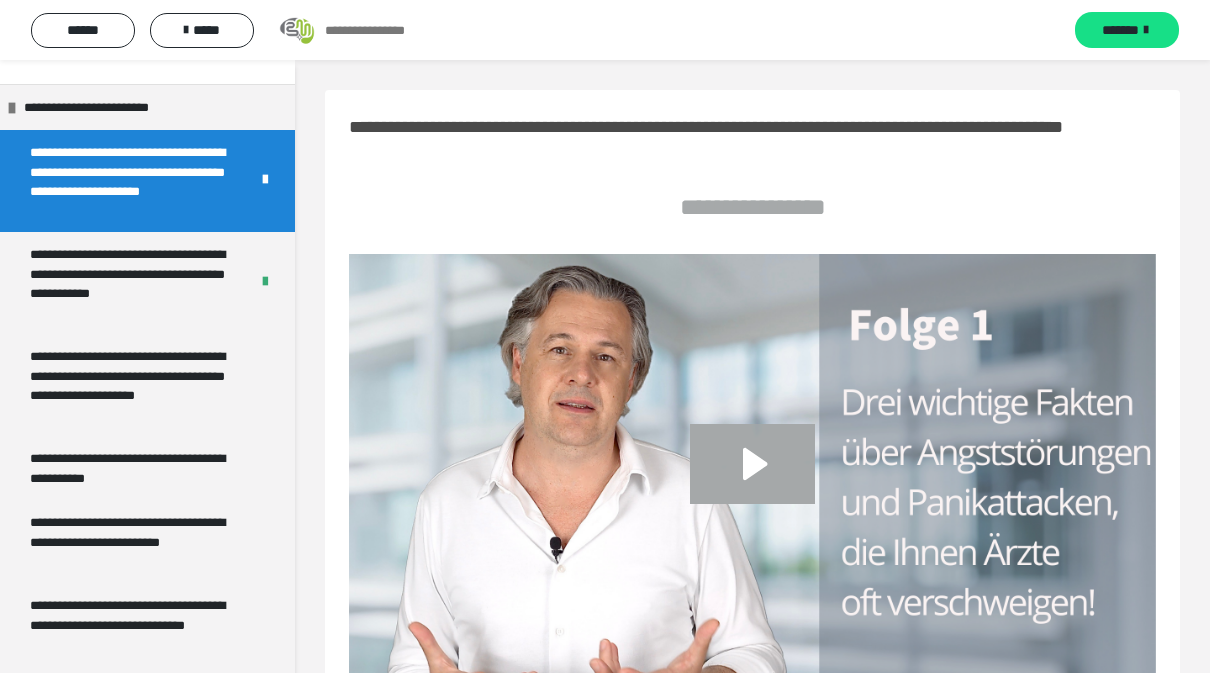 click on "**********" at bounding box center [139, 385] 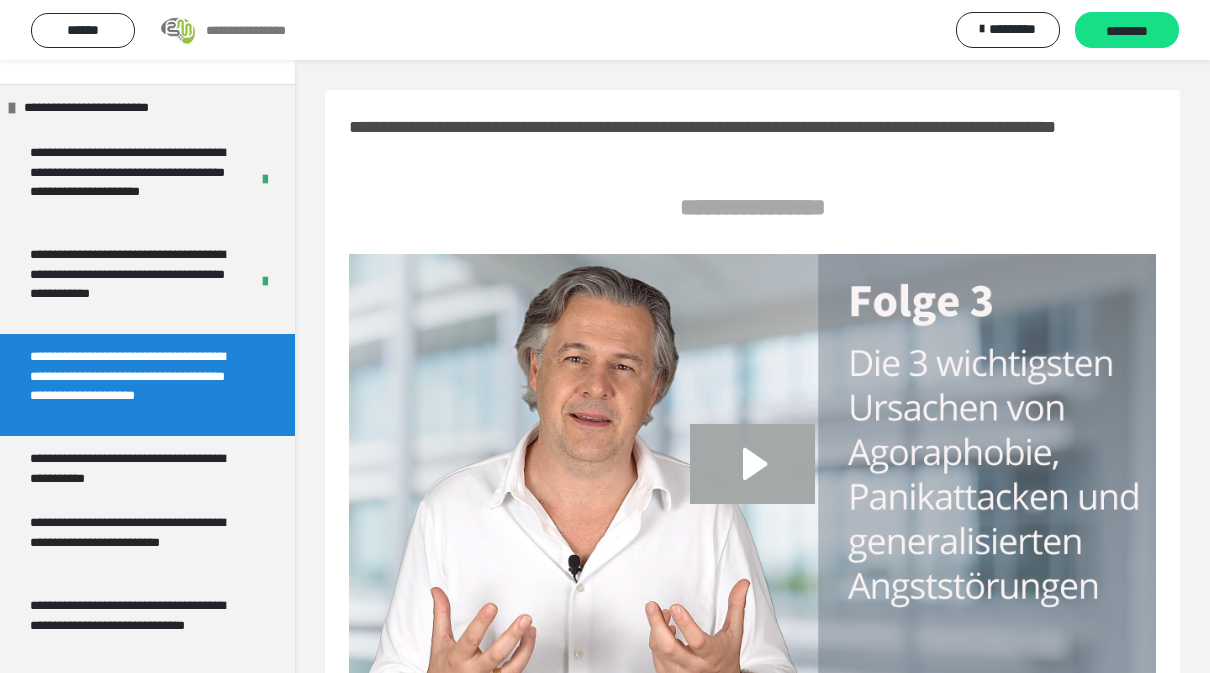 click on "**********" at bounding box center [131, 283] 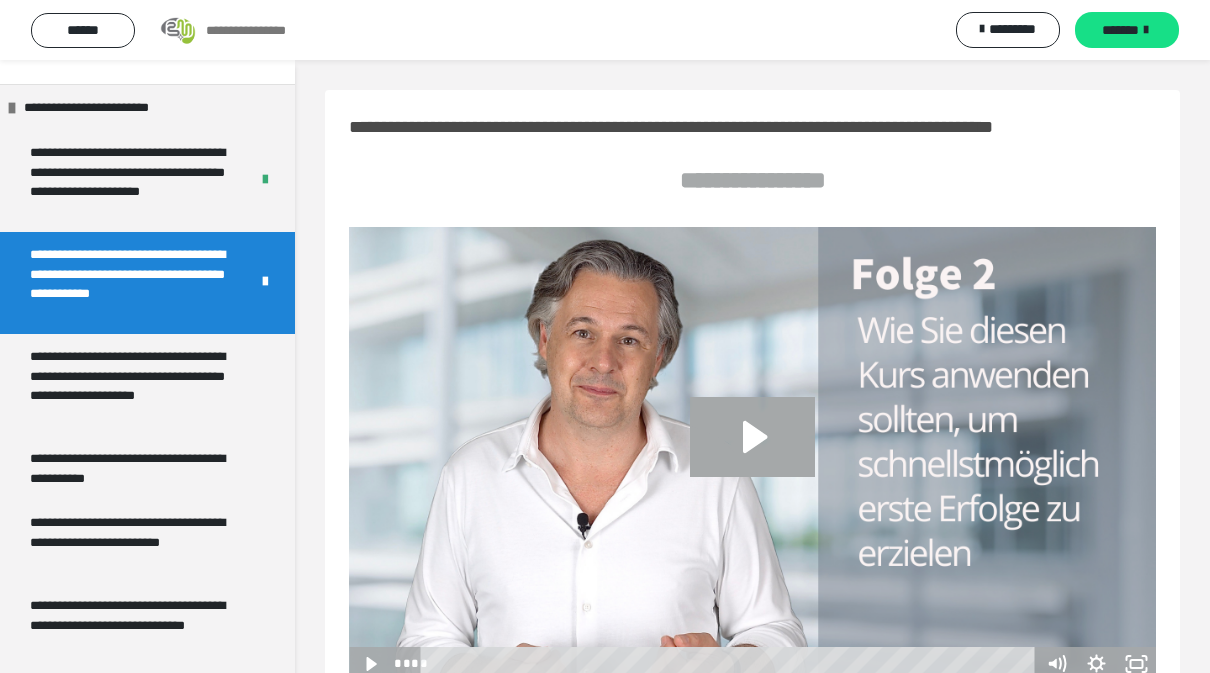 click on "*******" at bounding box center [1120, 30] 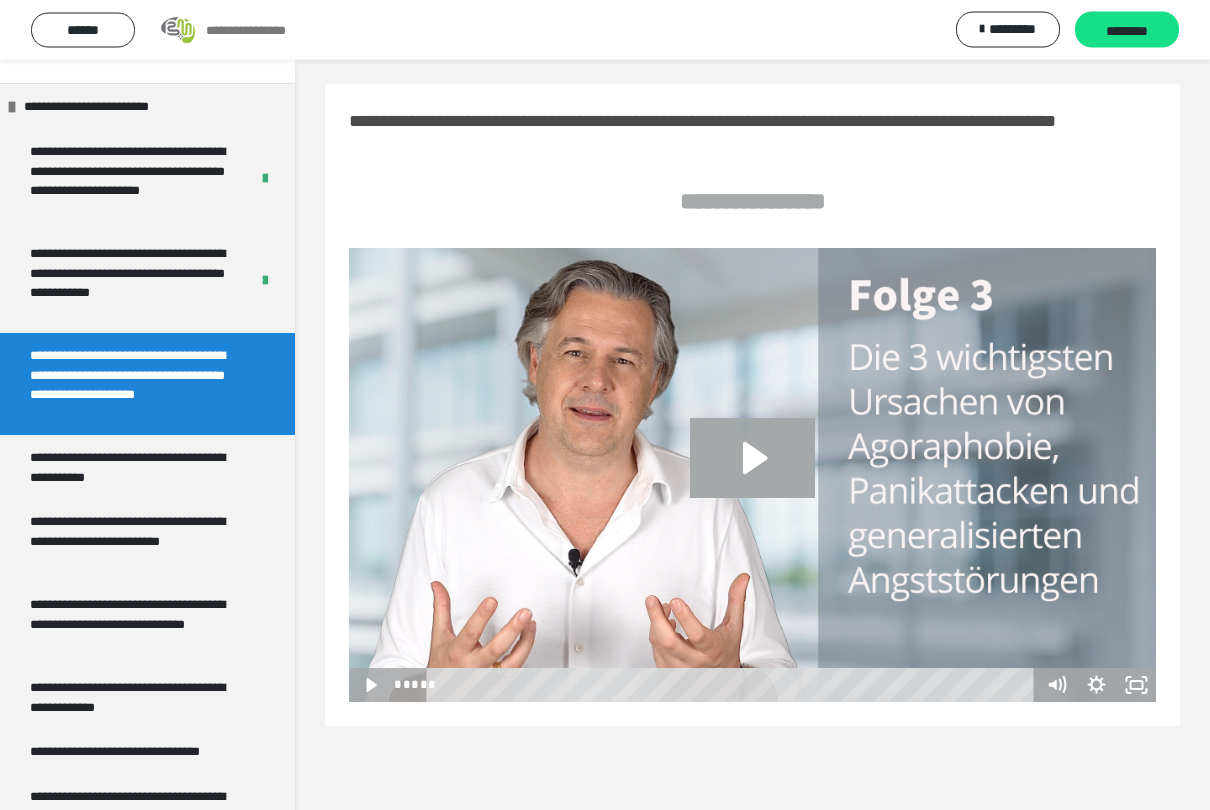 scroll, scrollTop: 9, scrollLeft: 0, axis: vertical 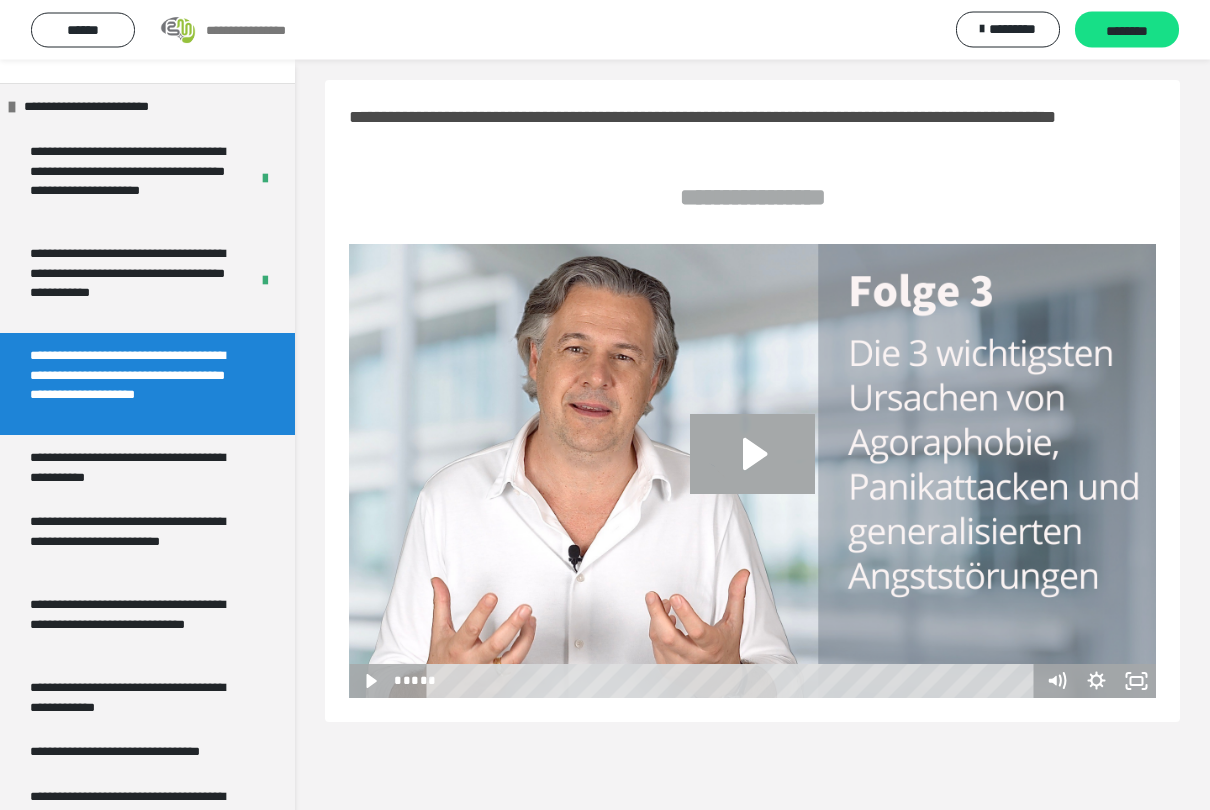 click 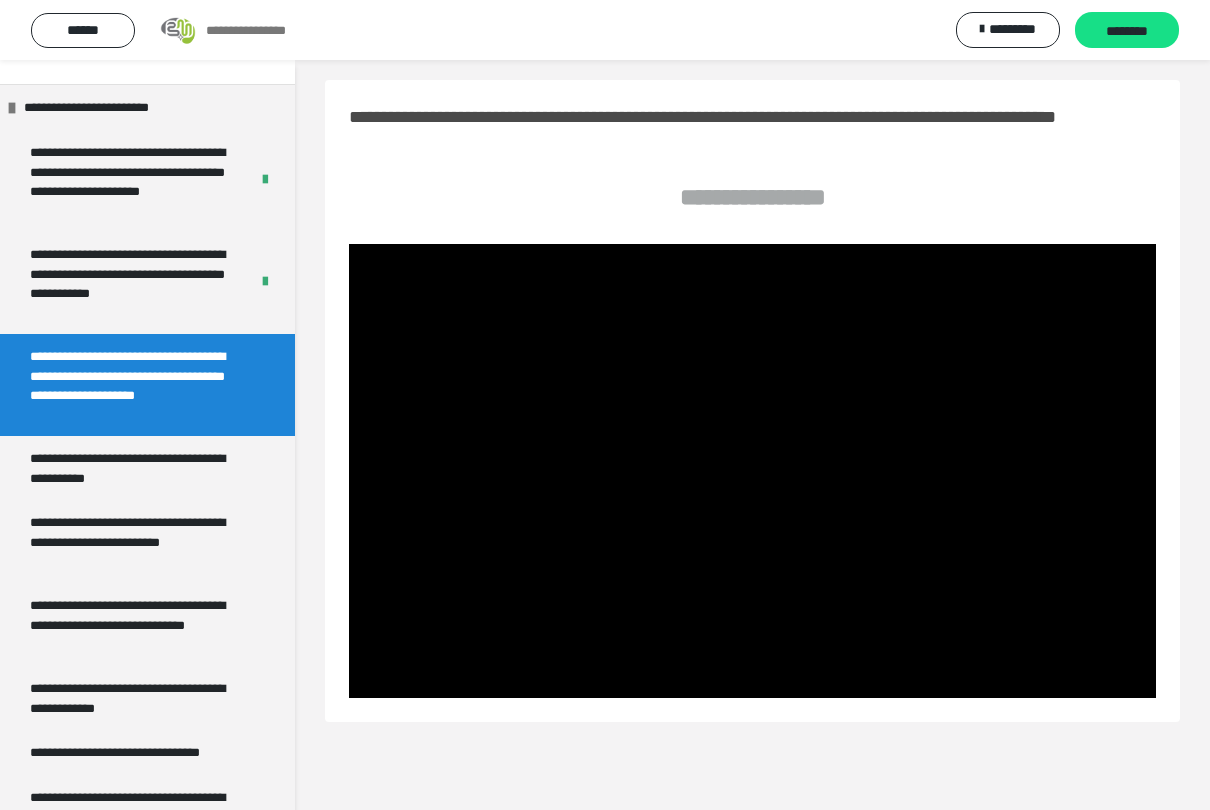 click at bounding box center [752, 471] 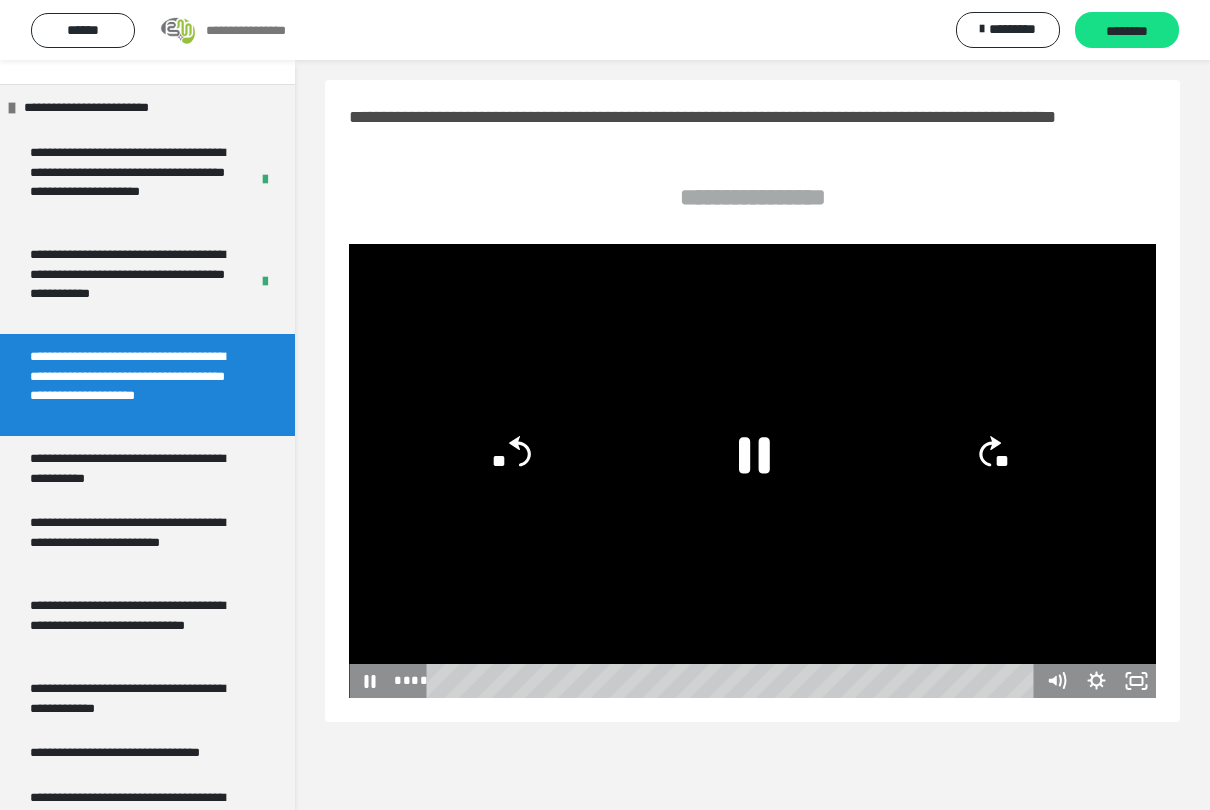 click 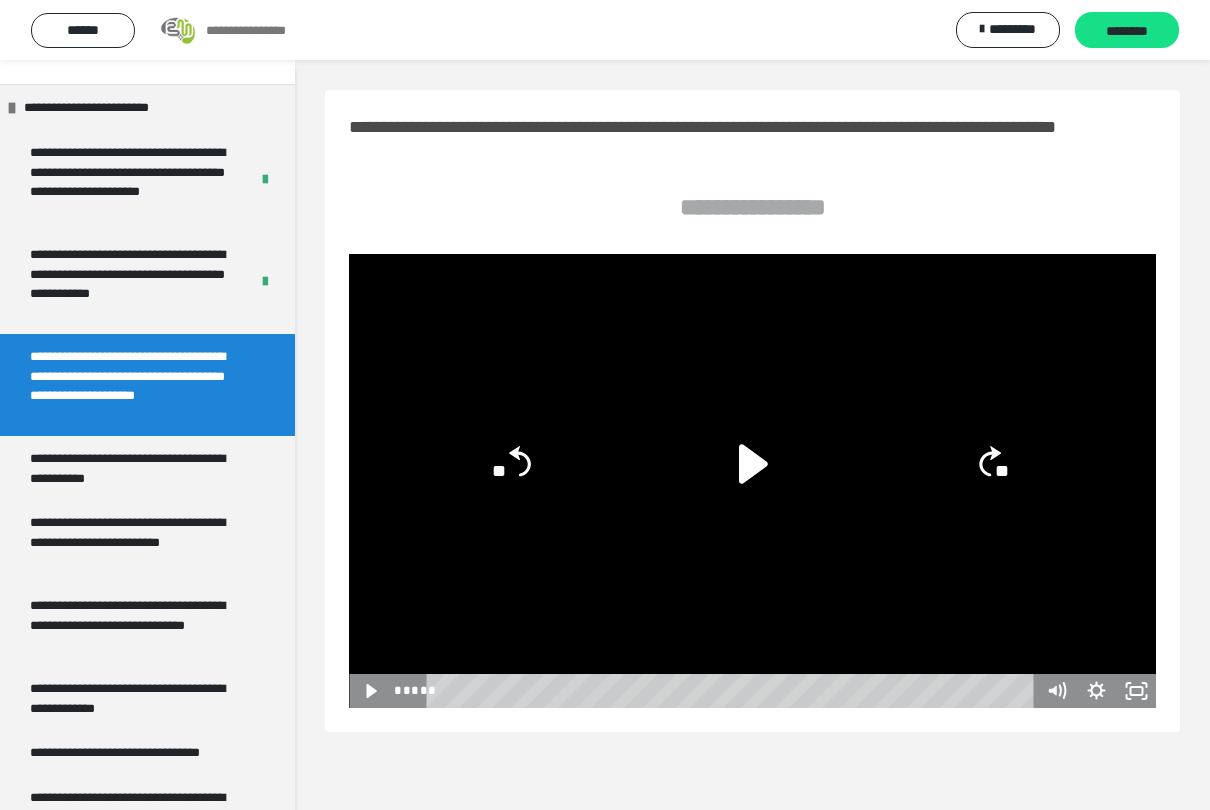 click on "********" at bounding box center [1127, 30] 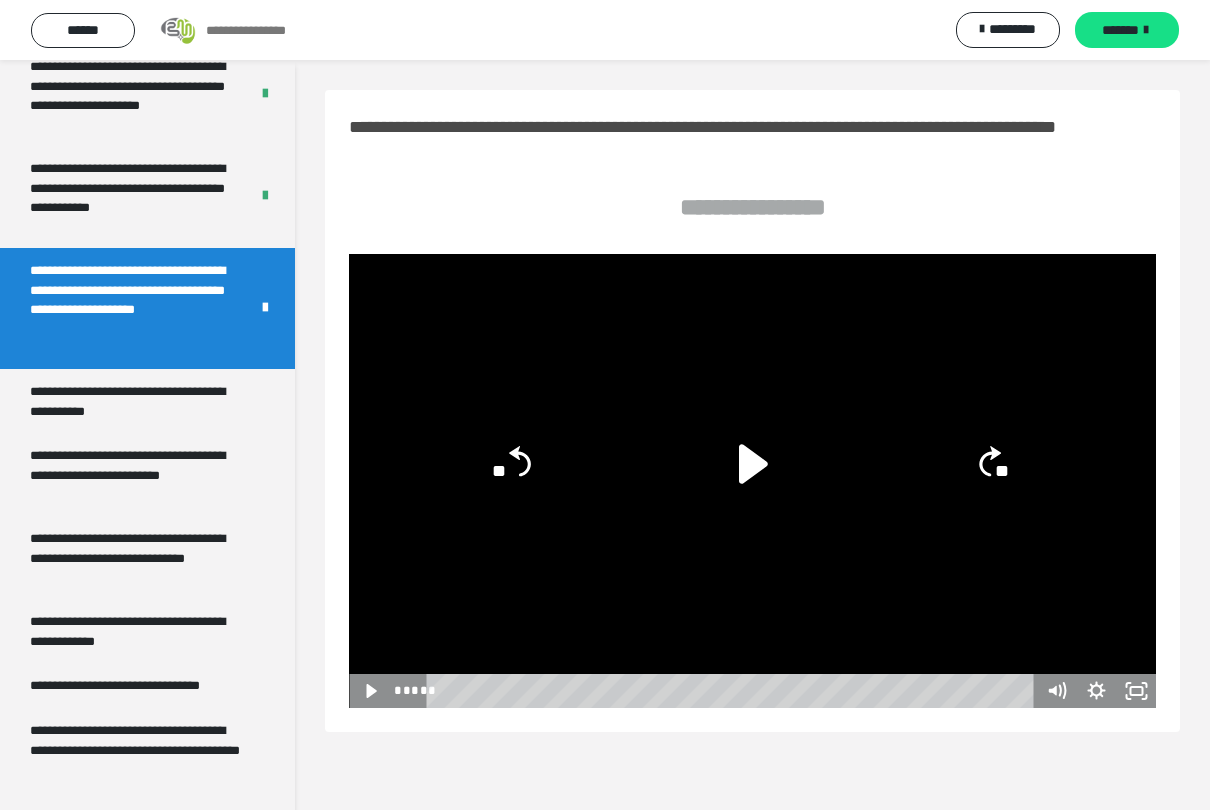scroll, scrollTop: 208, scrollLeft: 0, axis: vertical 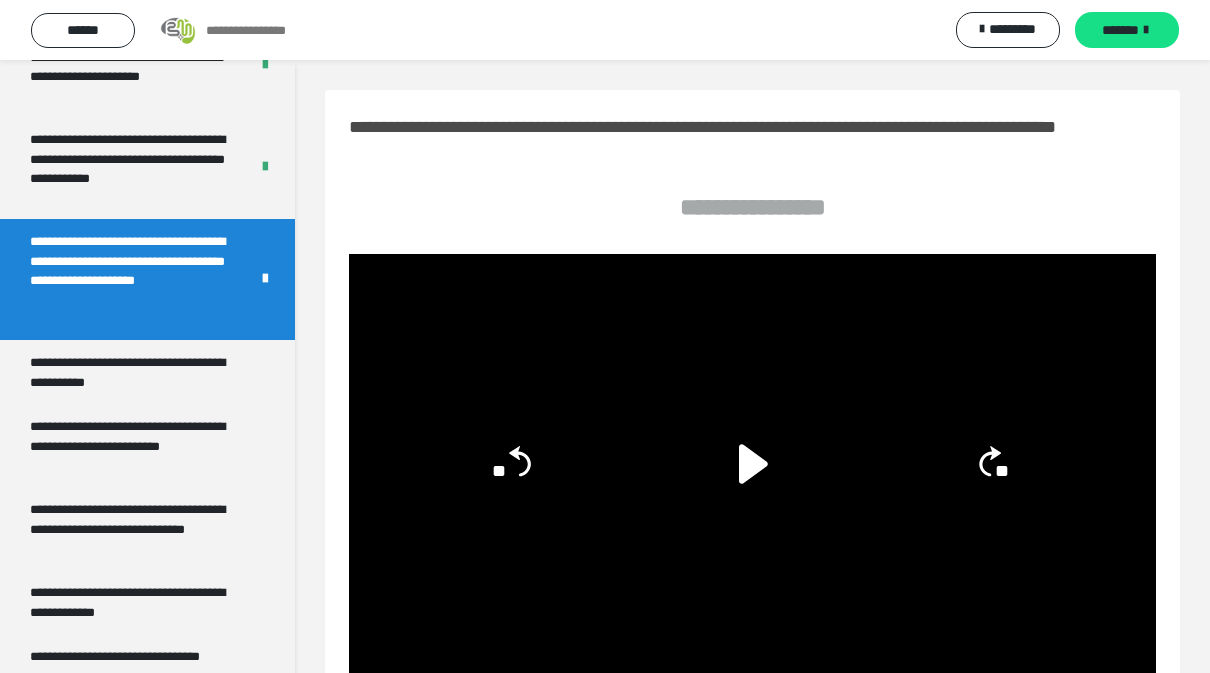 click on "*******" at bounding box center (1120, 30) 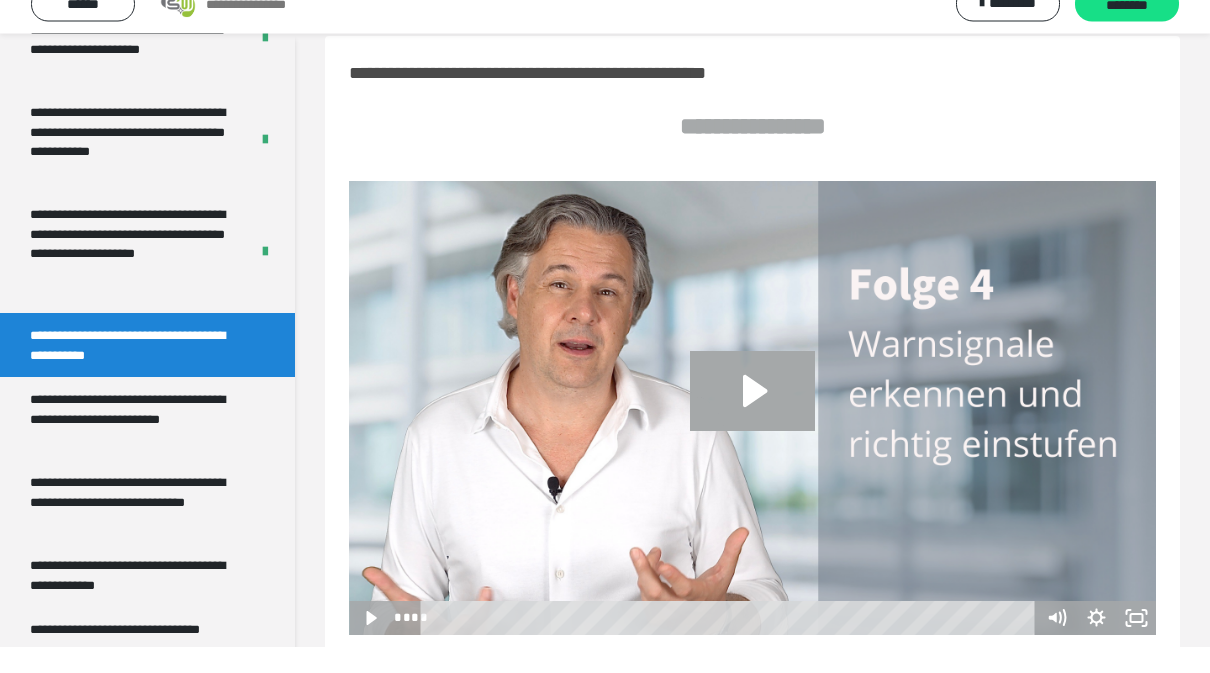 scroll, scrollTop: 22, scrollLeft: 0, axis: vertical 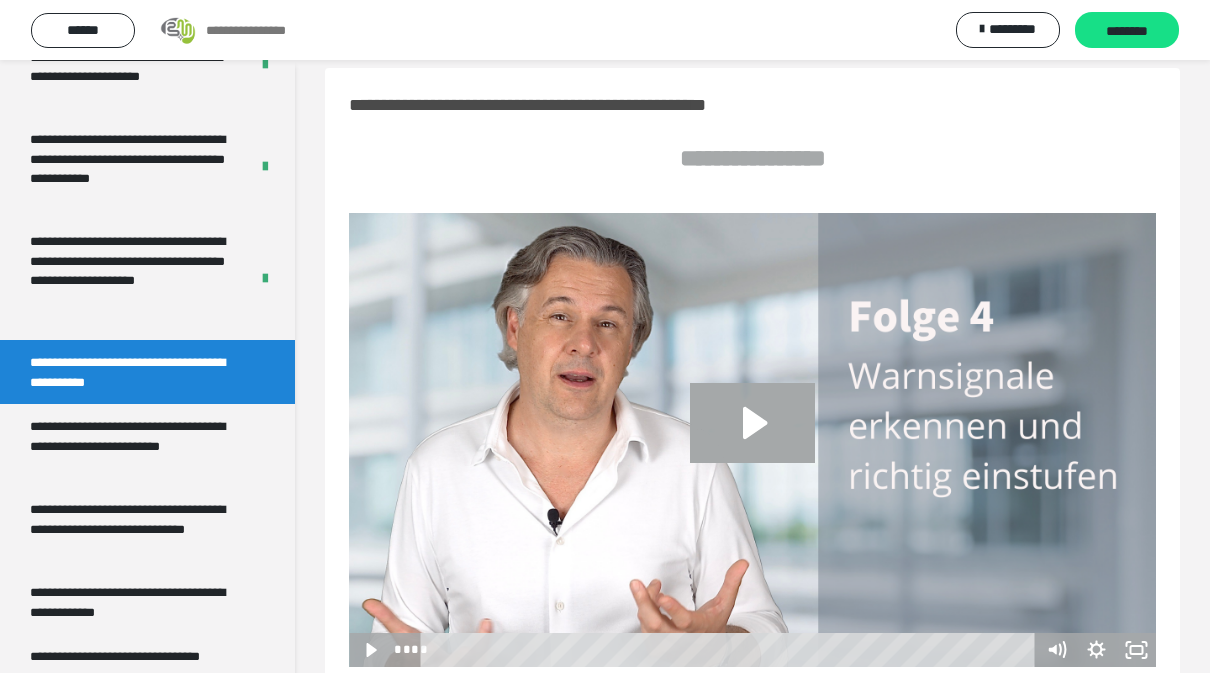 click 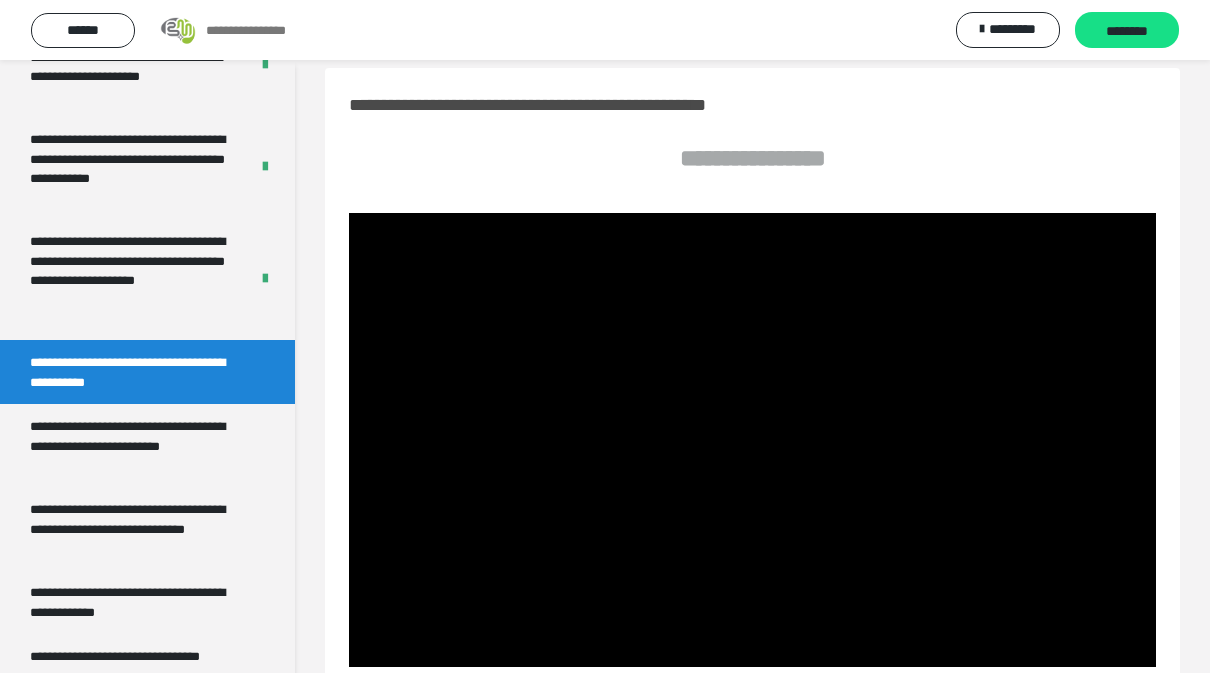 click at bounding box center (752, 440) 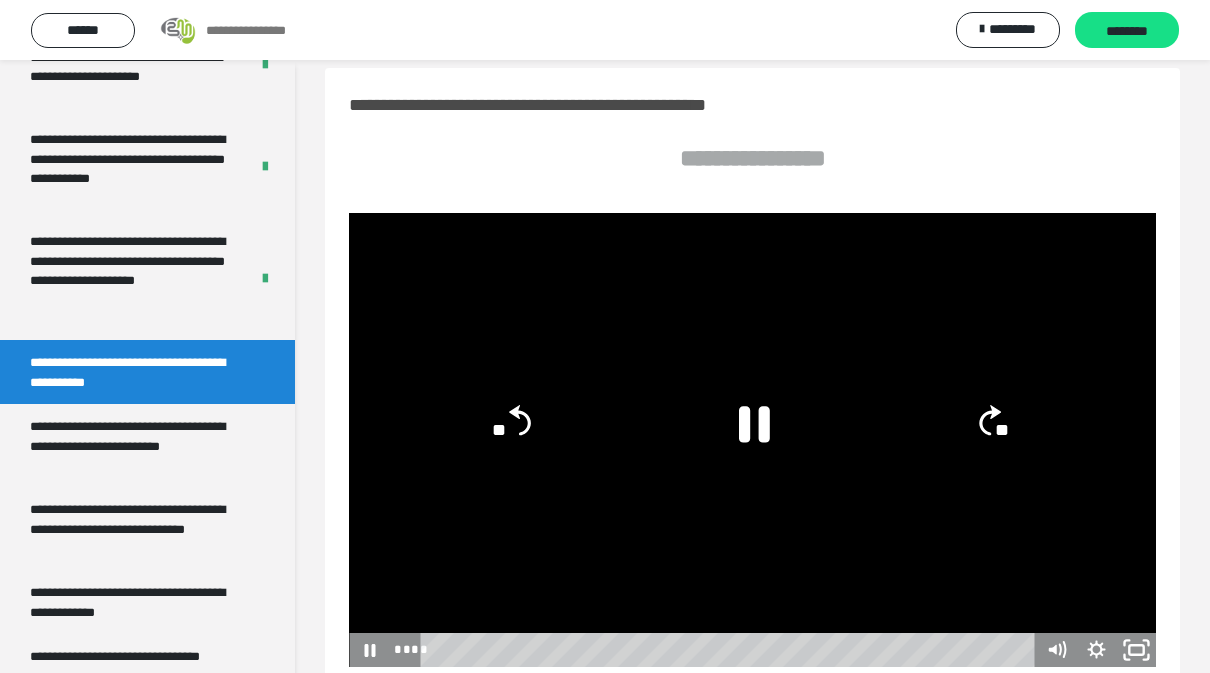 click 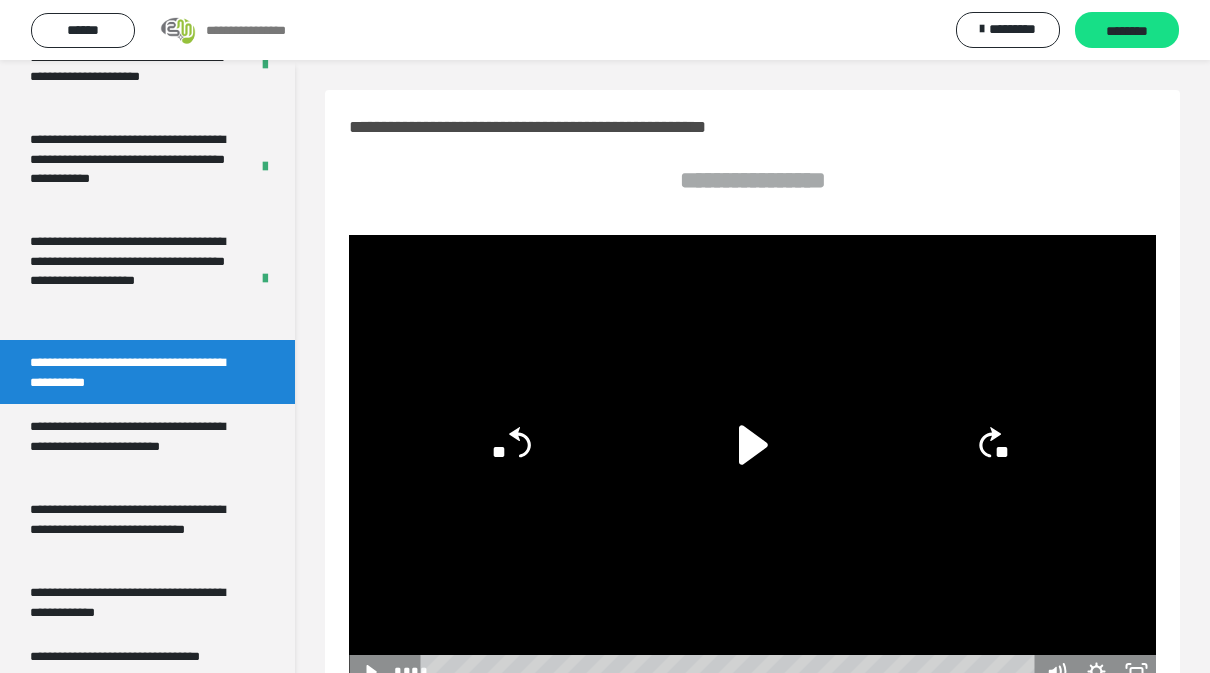 click on "********" at bounding box center (1127, 31) 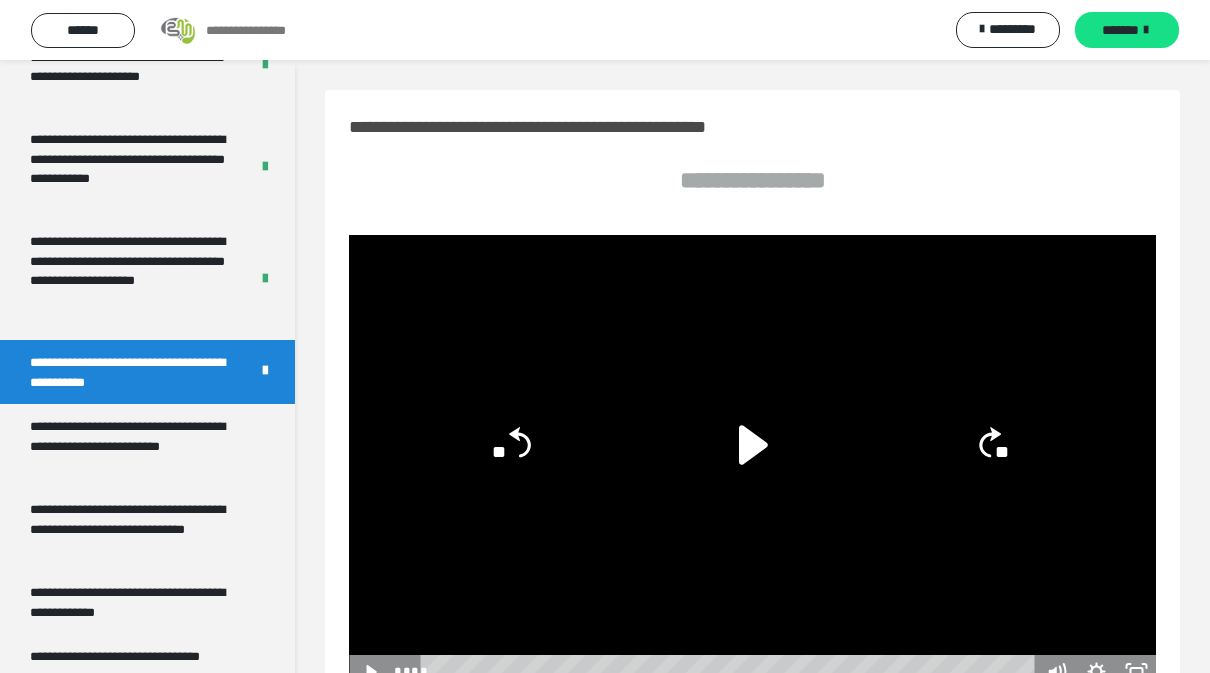 click on "*******" at bounding box center [1120, 30] 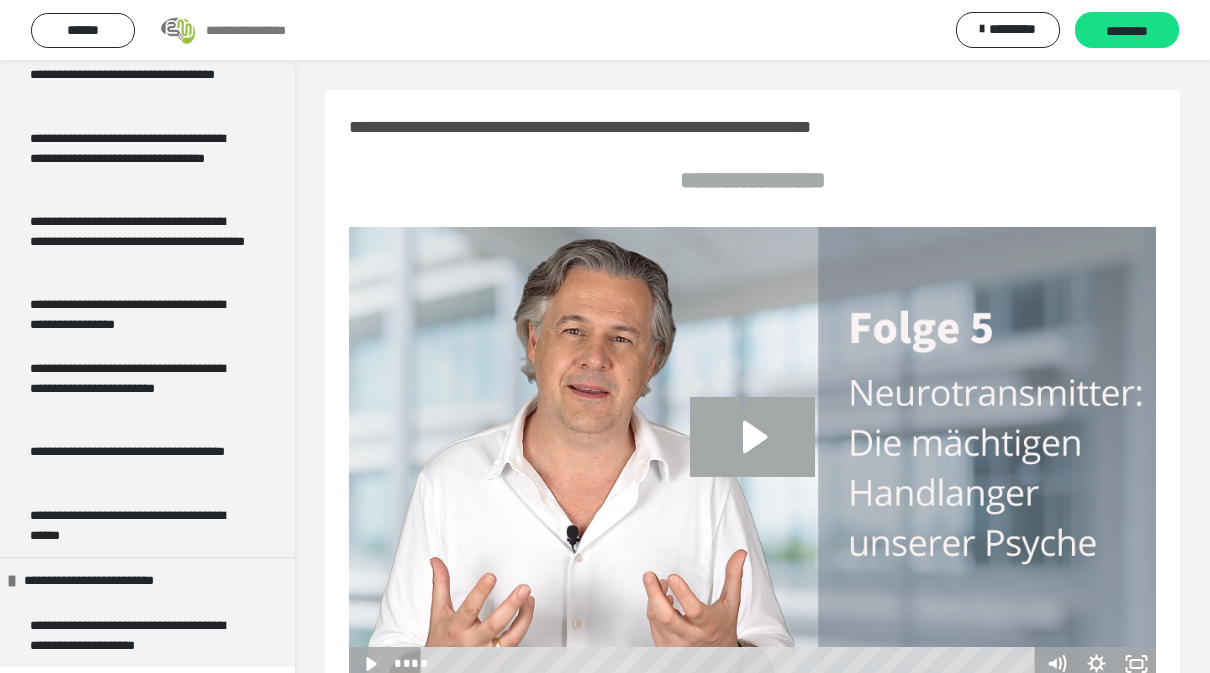 scroll, scrollTop: 3815, scrollLeft: 0, axis: vertical 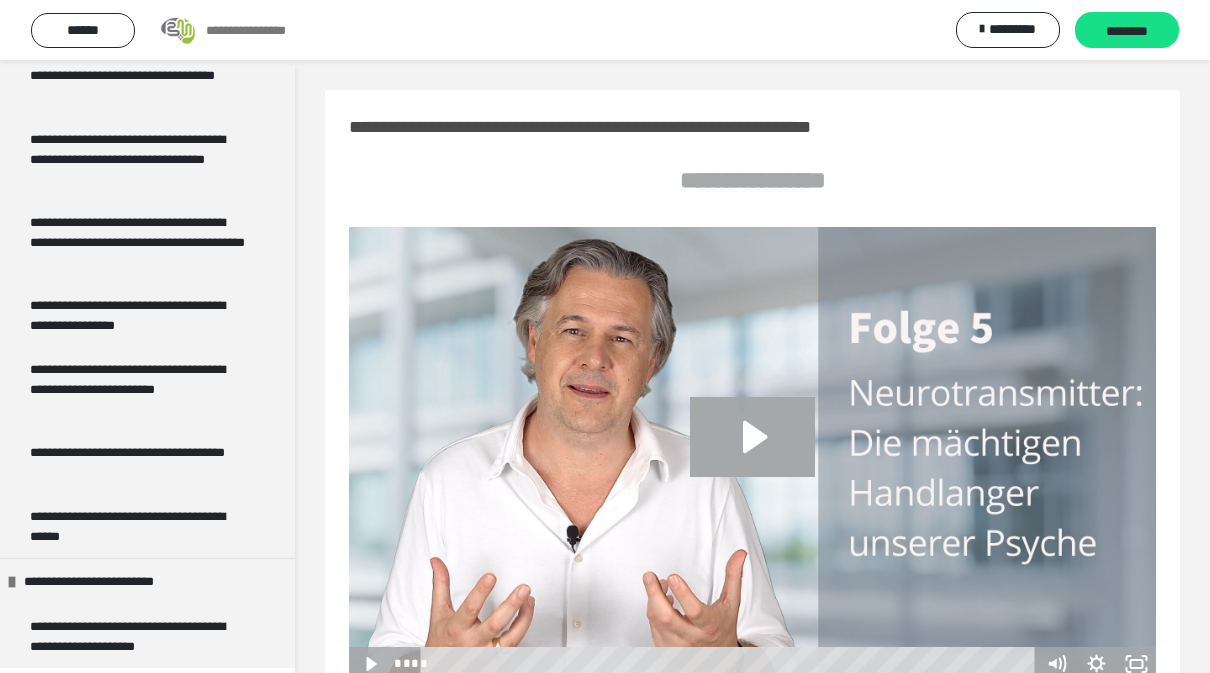 click 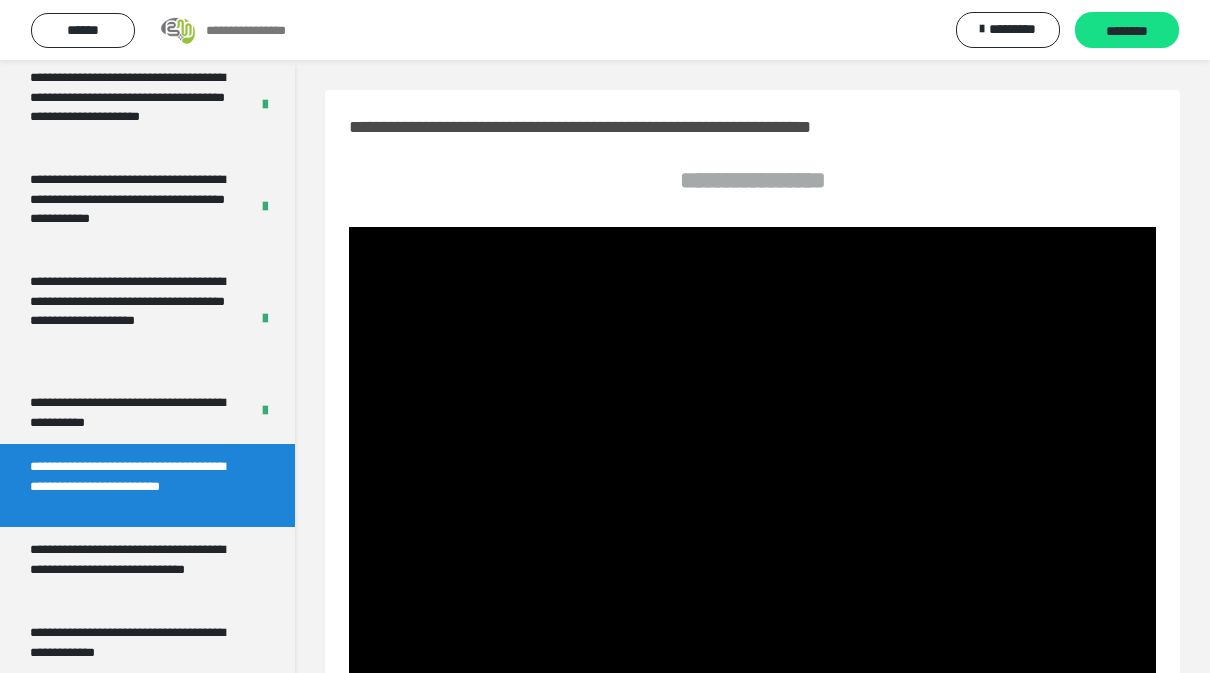 scroll, scrollTop: 176, scrollLeft: 0, axis: vertical 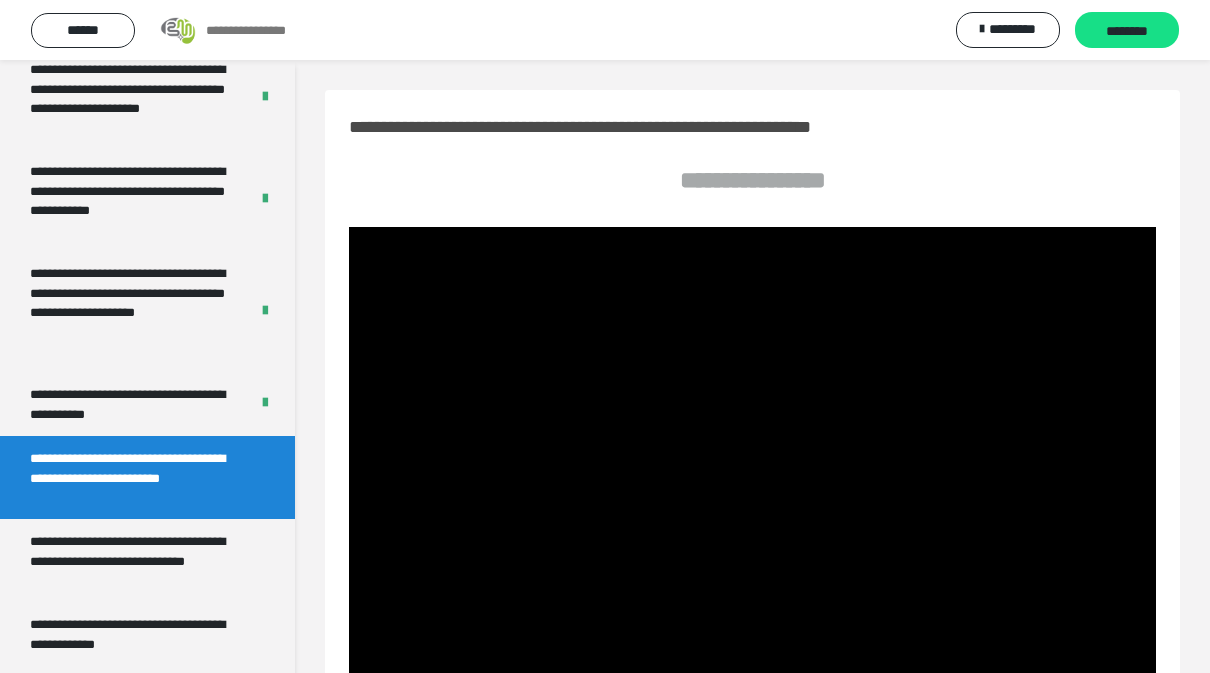 click at bounding box center (752, 454) 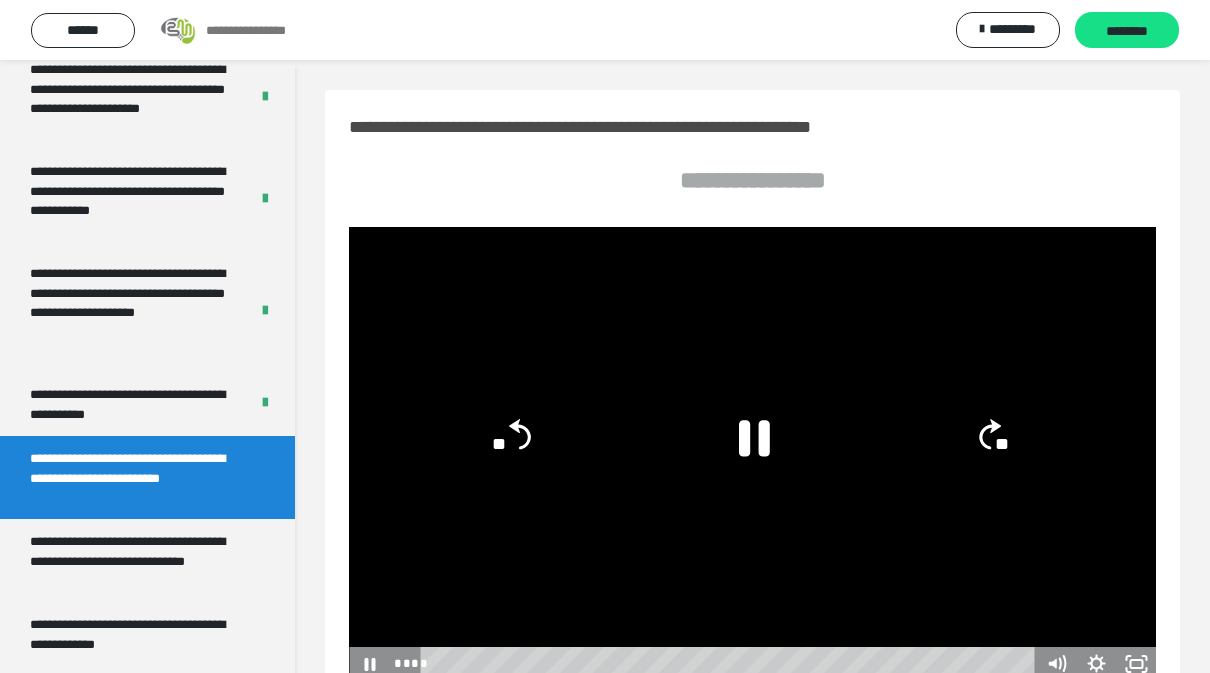 click 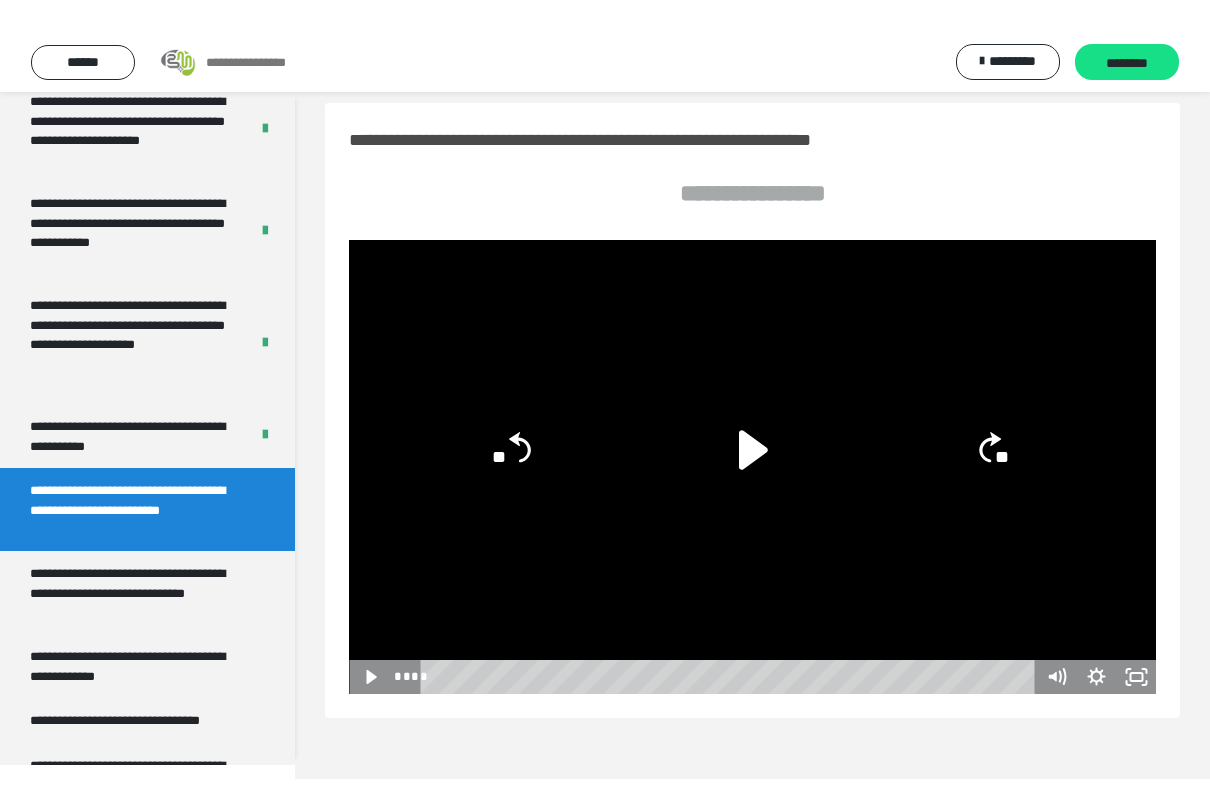 scroll, scrollTop: 4, scrollLeft: 0, axis: vertical 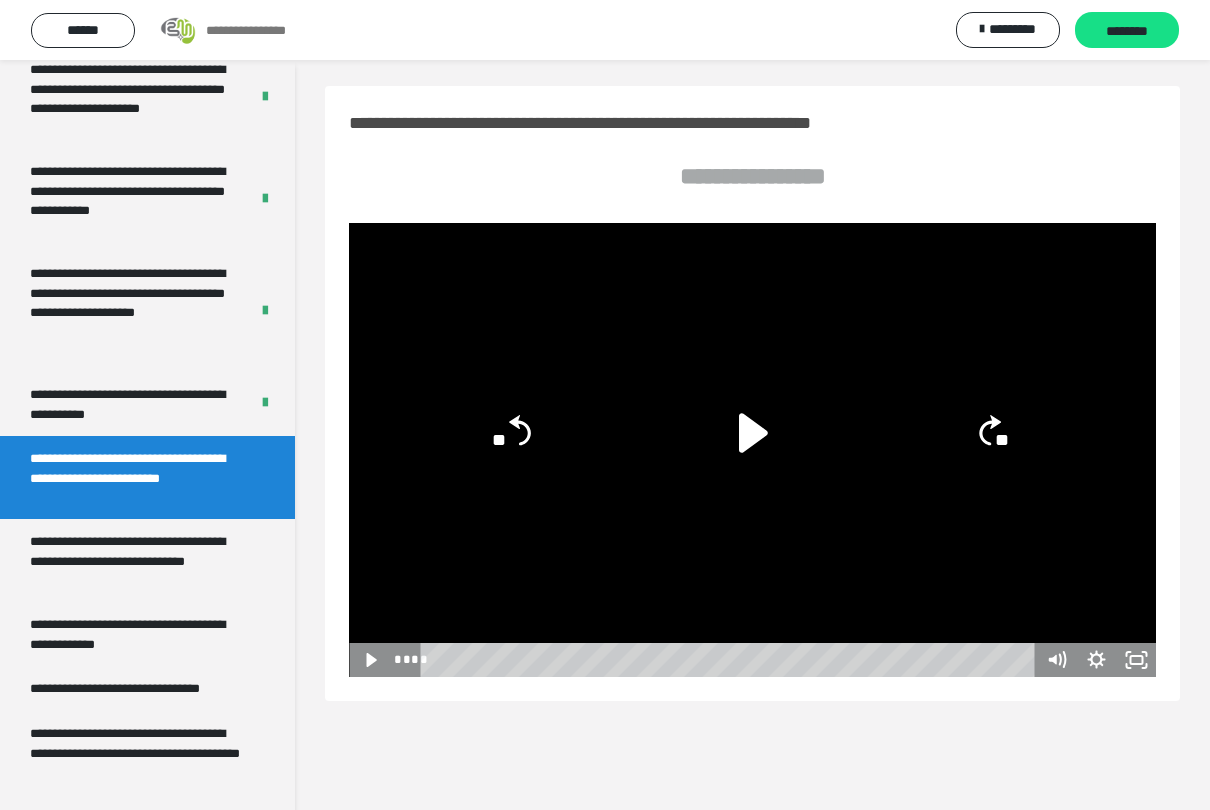 click 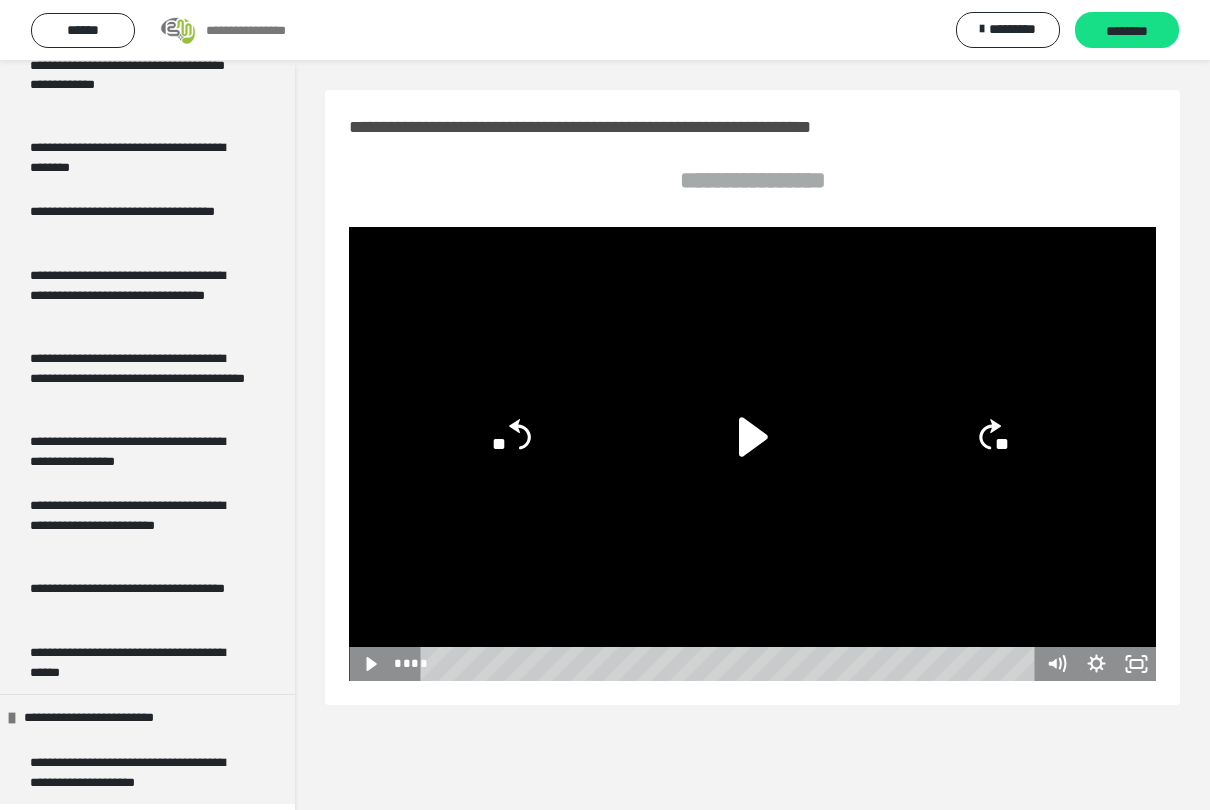 scroll, scrollTop: 3678, scrollLeft: 0, axis: vertical 